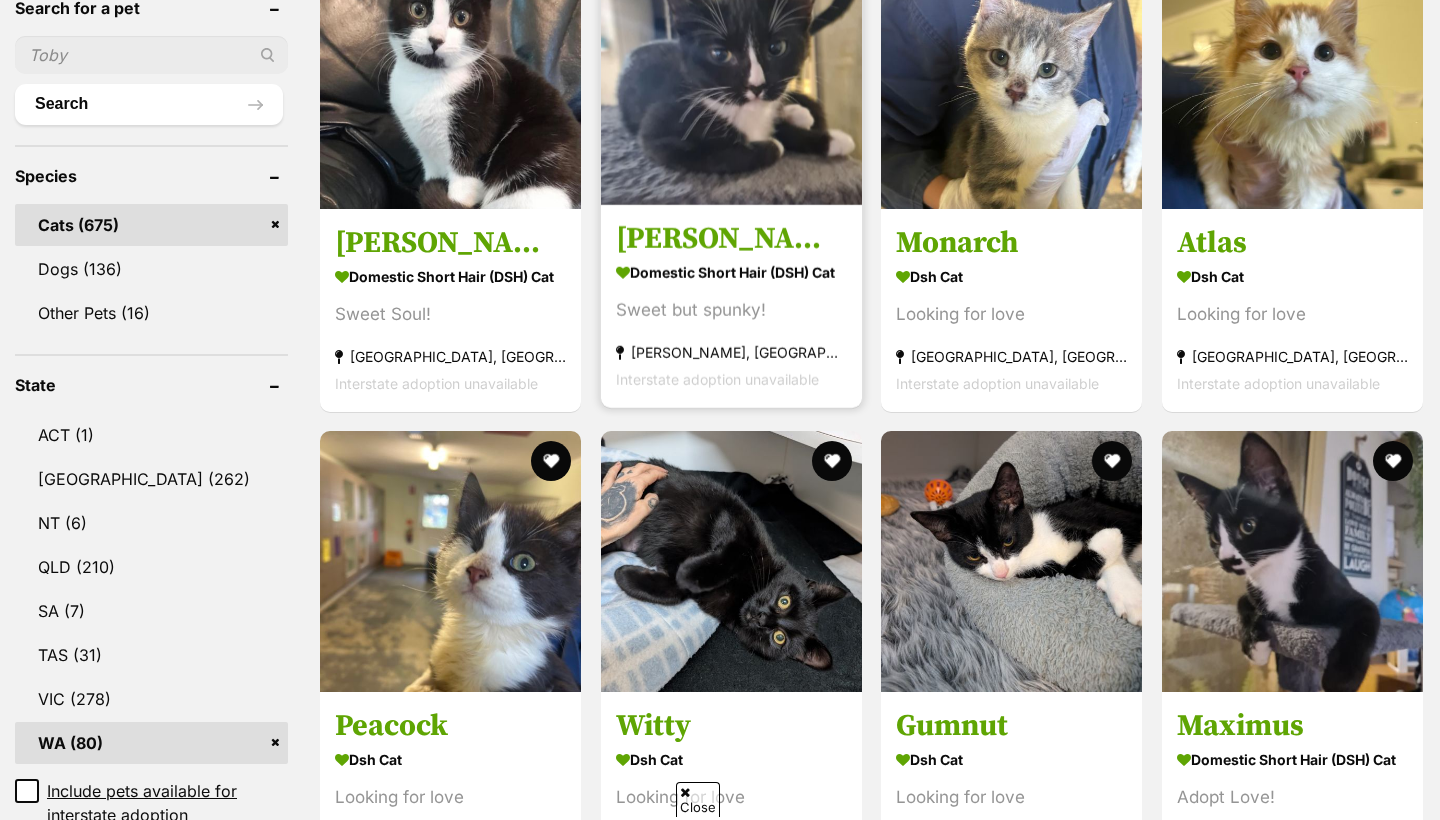 scroll, scrollTop: 735, scrollLeft: 0, axis: vertical 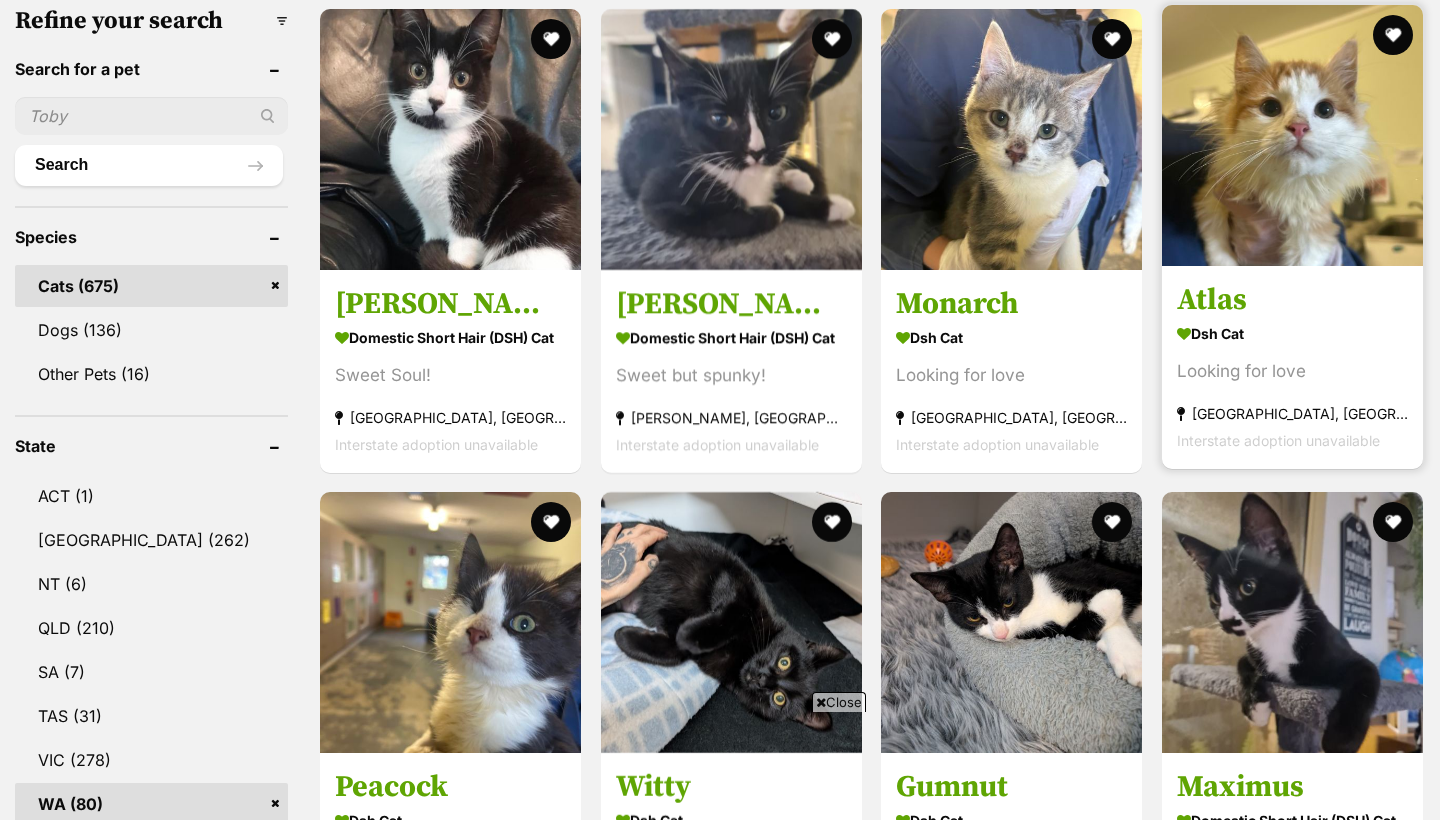 click at bounding box center [1292, 135] 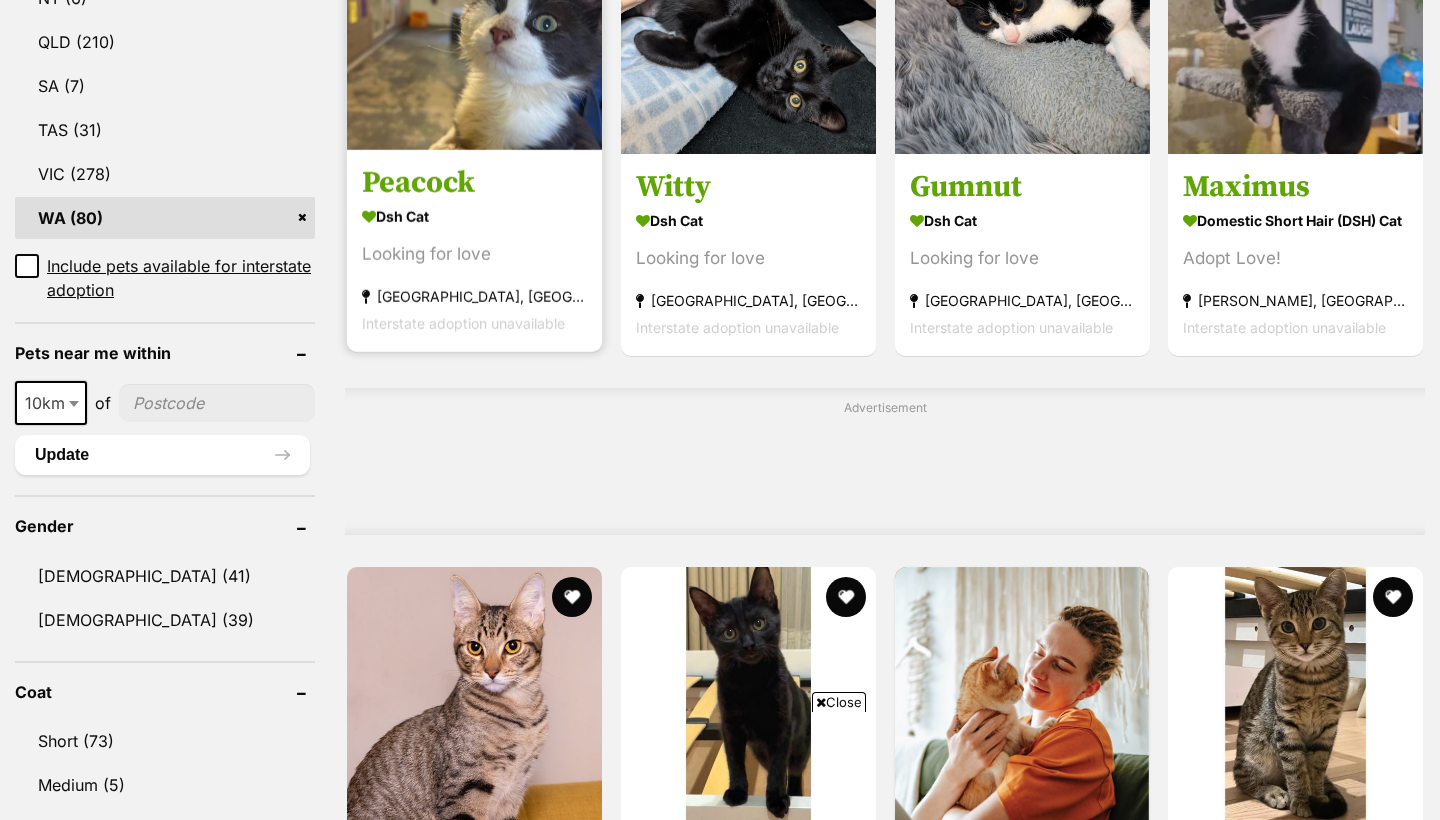 scroll, scrollTop: 1220, scrollLeft: 0, axis: vertical 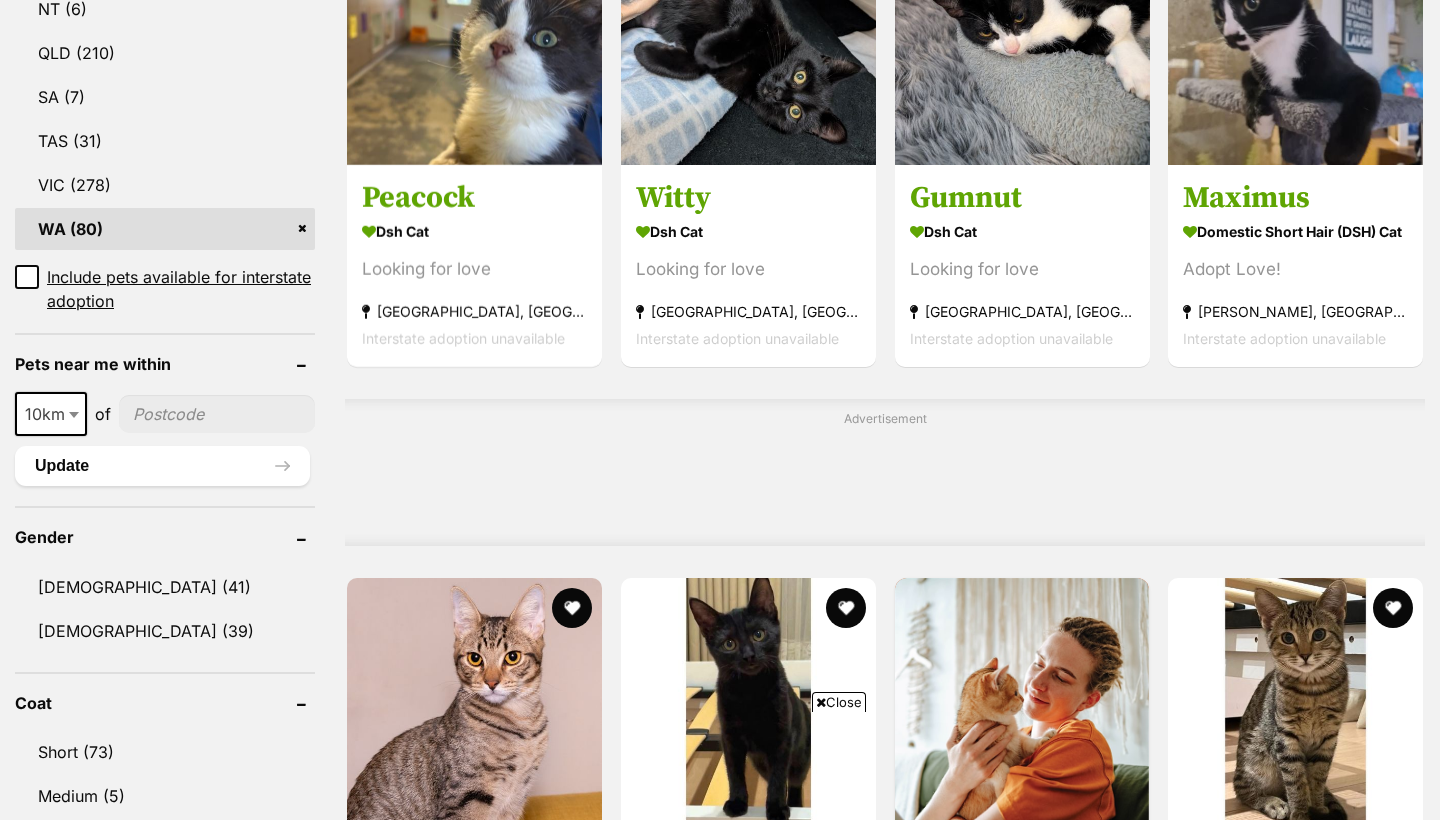click at bounding box center (217, 414) 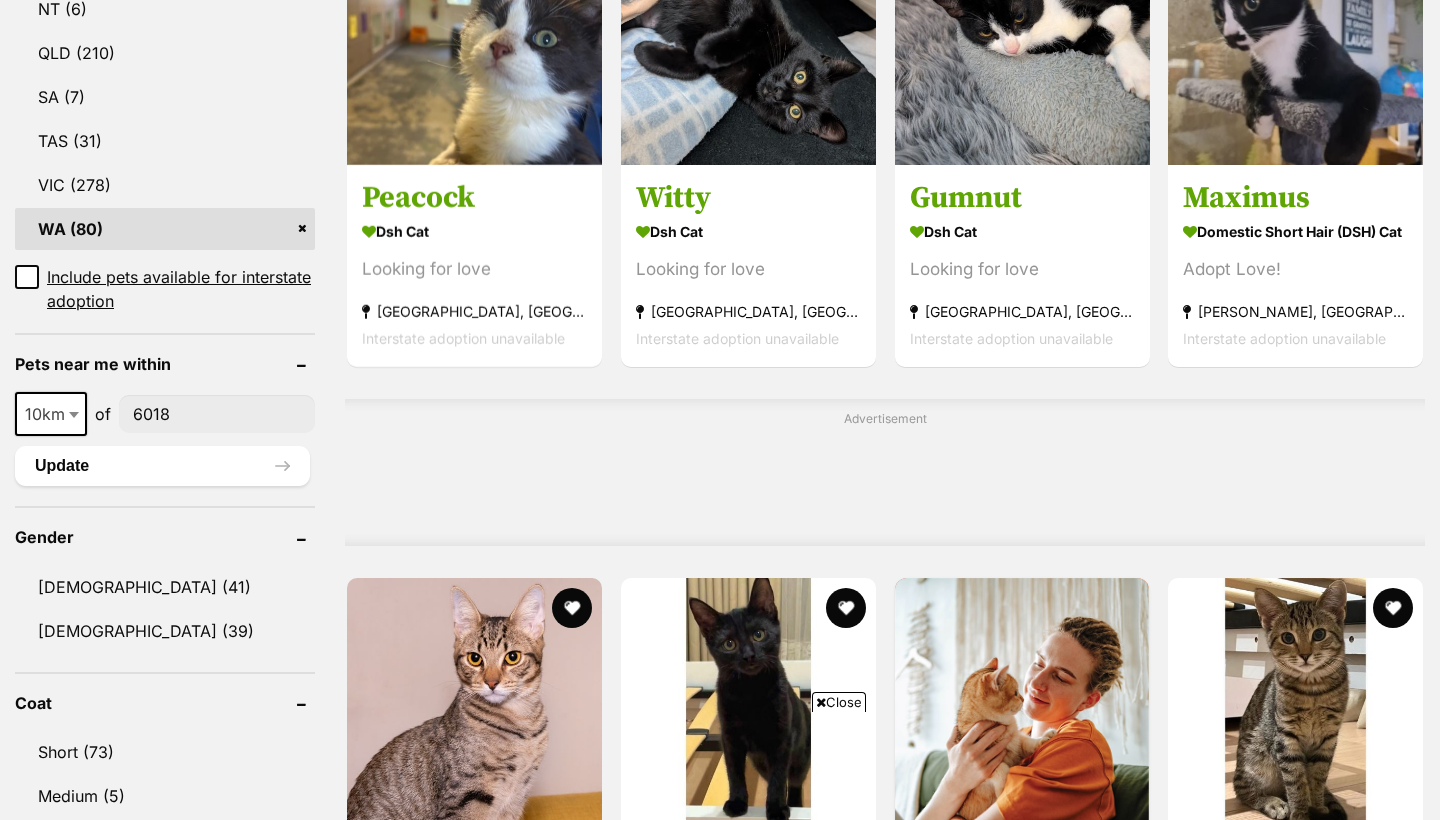 type on "6018" 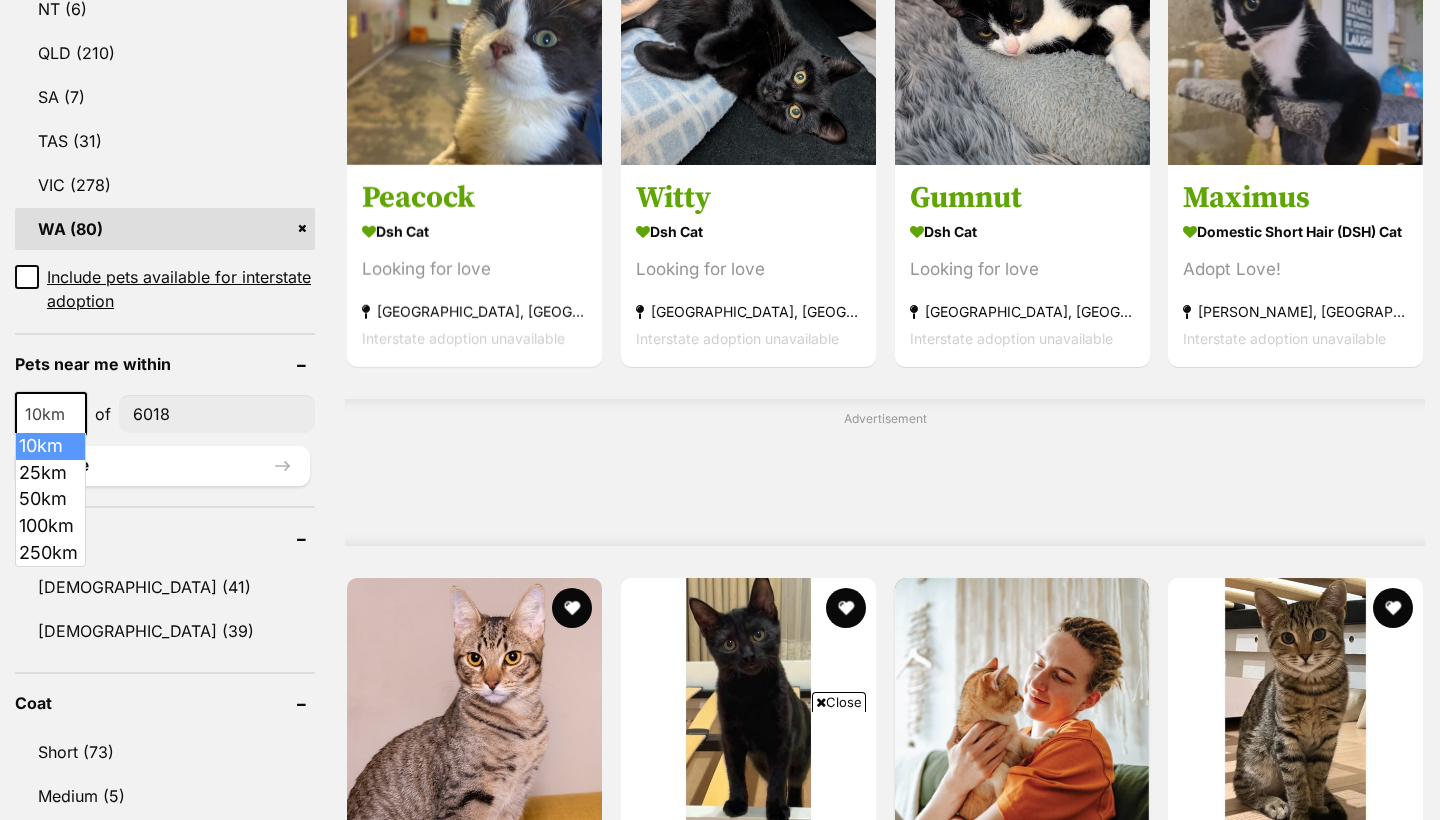 click at bounding box center (76, 414) 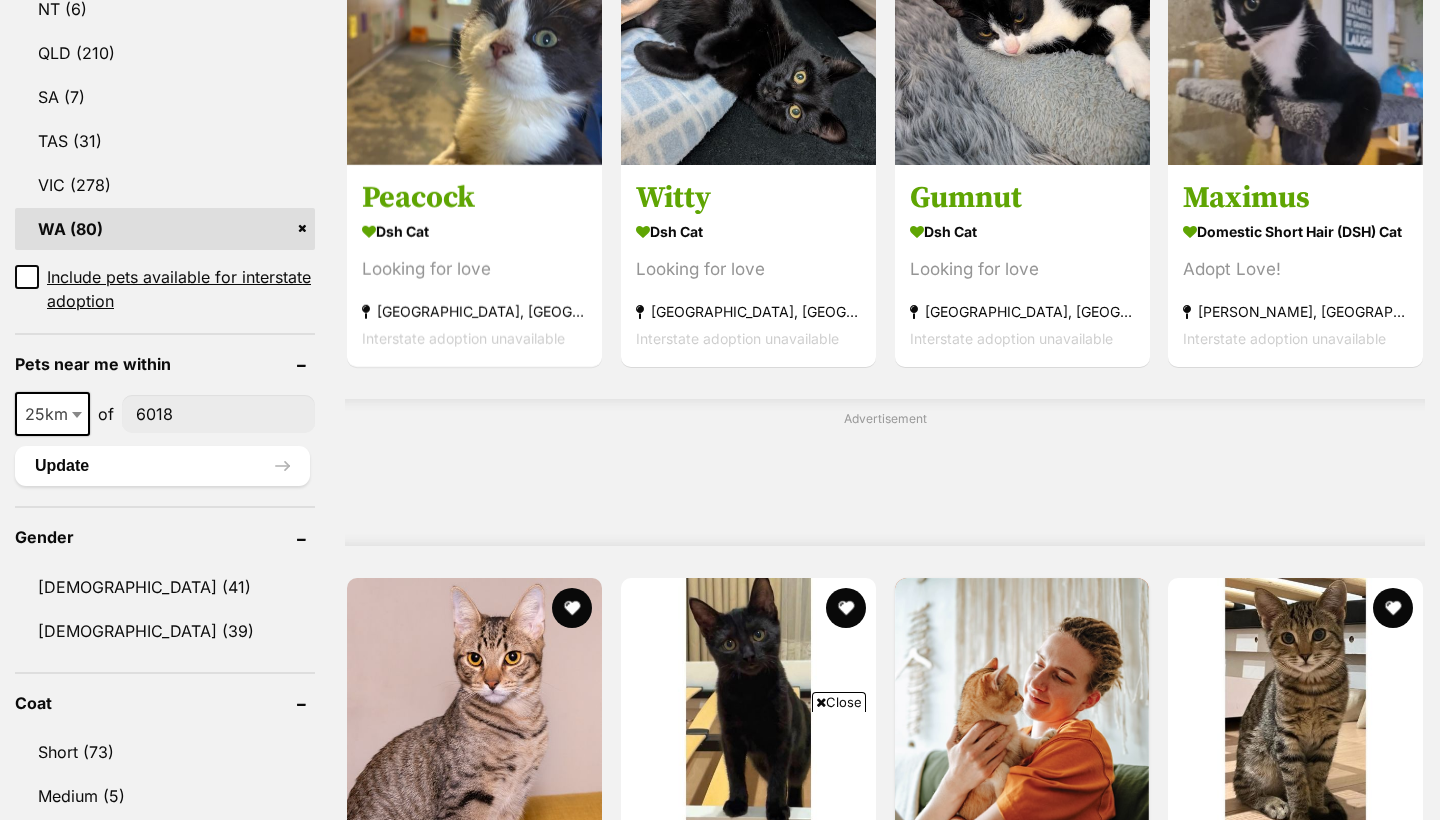click on "25km" at bounding box center [52, 414] 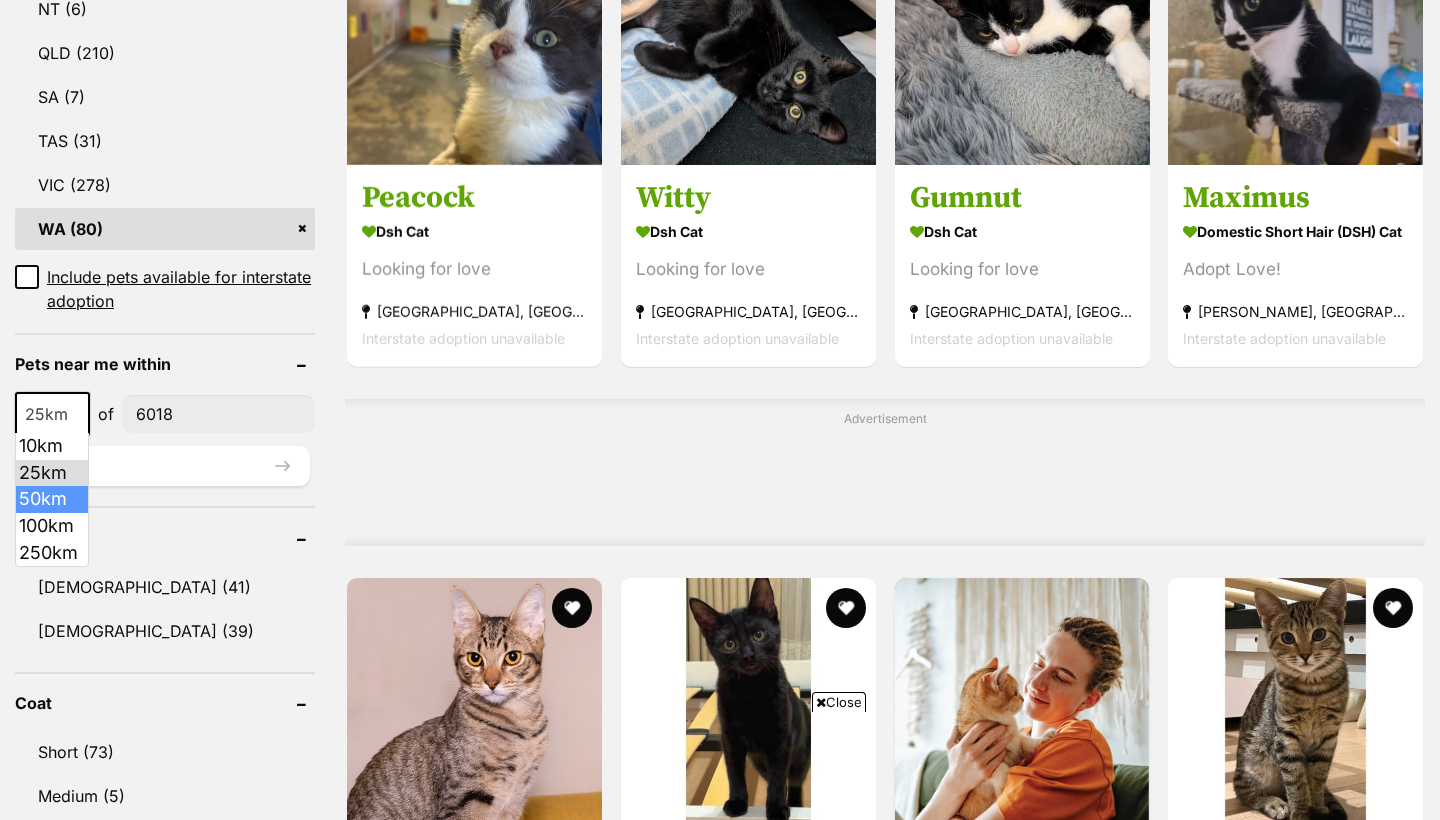 select on "50" 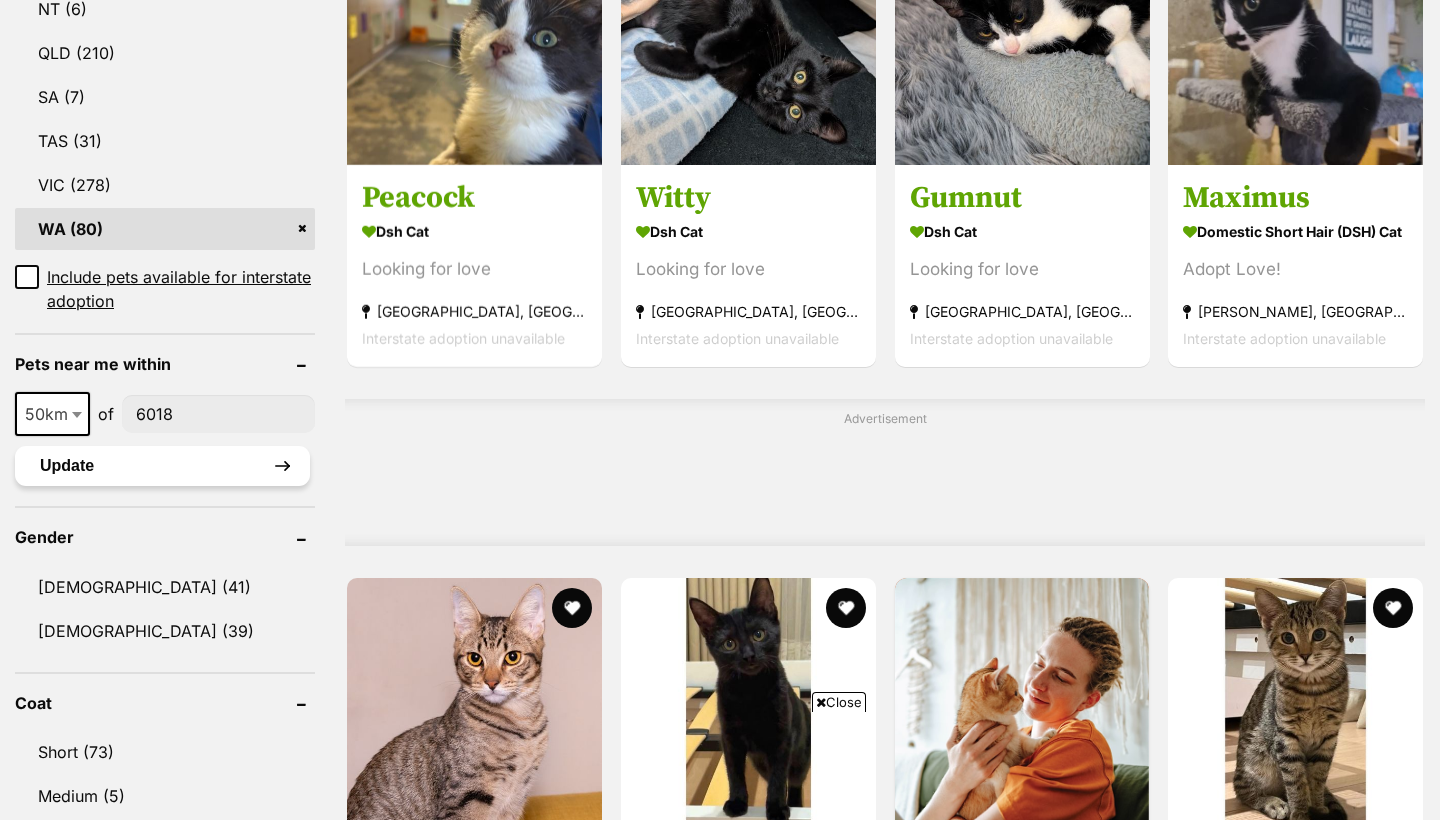 click on "Update" at bounding box center [162, 466] 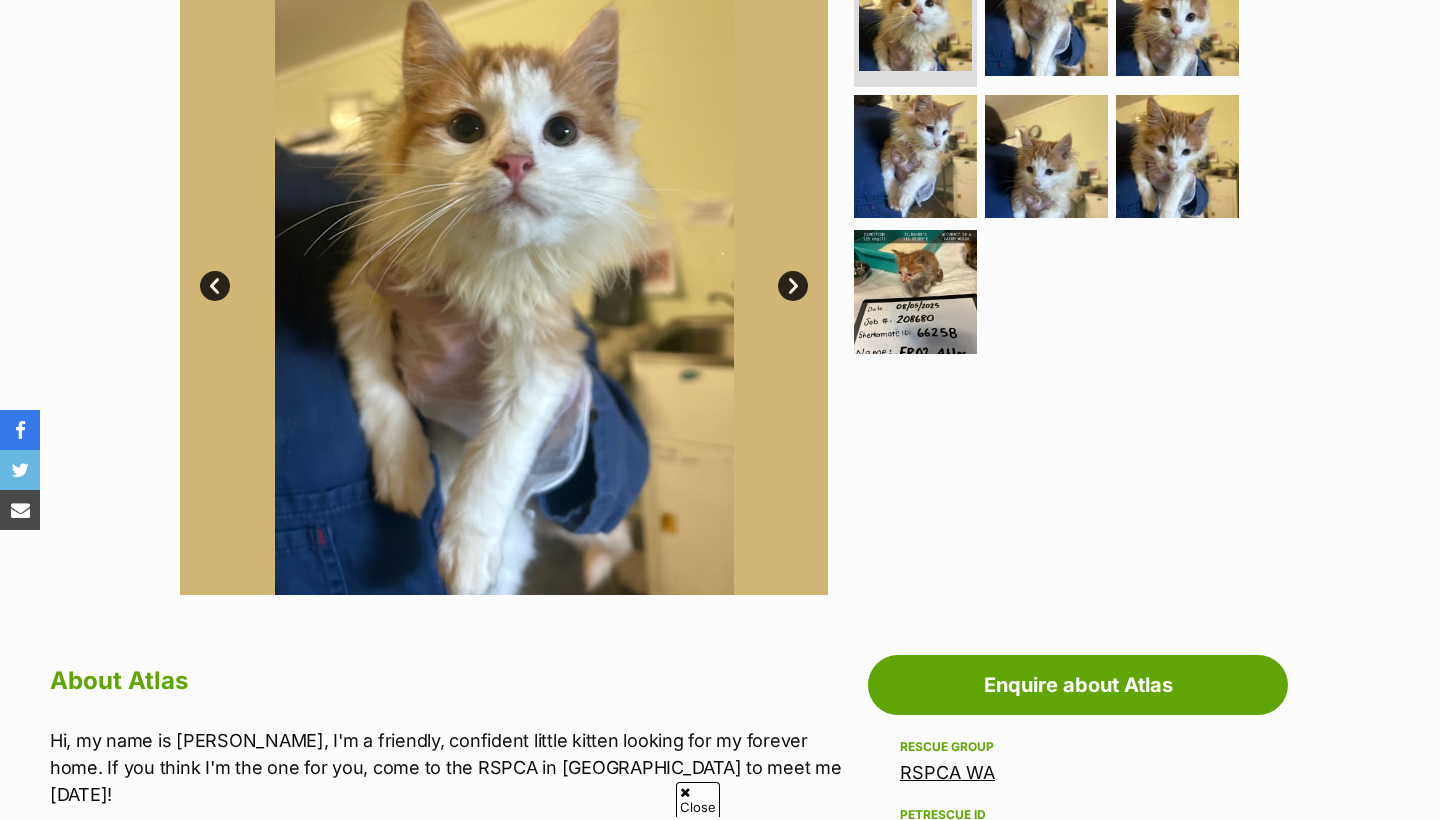 scroll, scrollTop: 467, scrollLeft: 0, axis: vertical 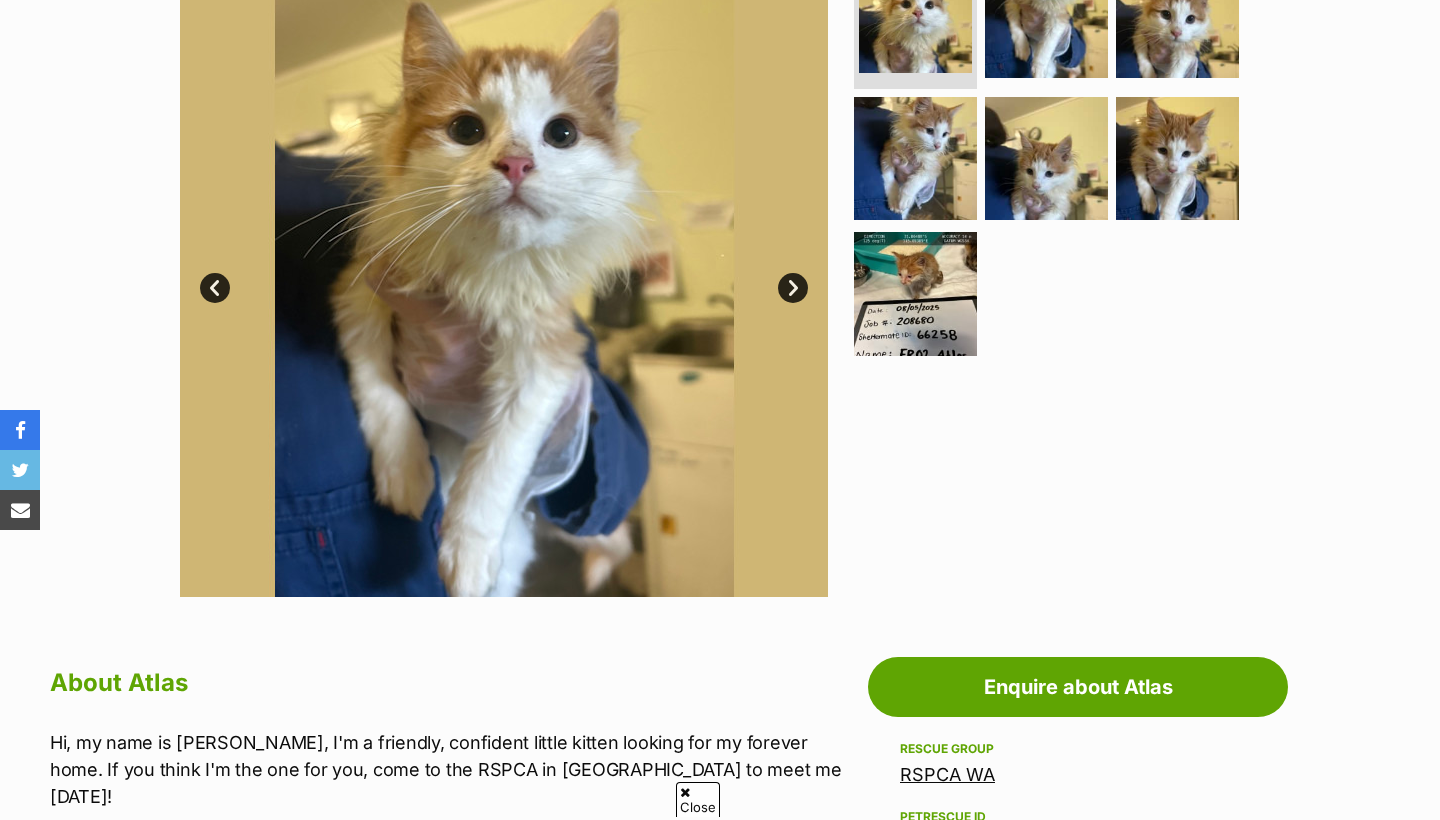 click on "Next" at bounding box center [793, 288] 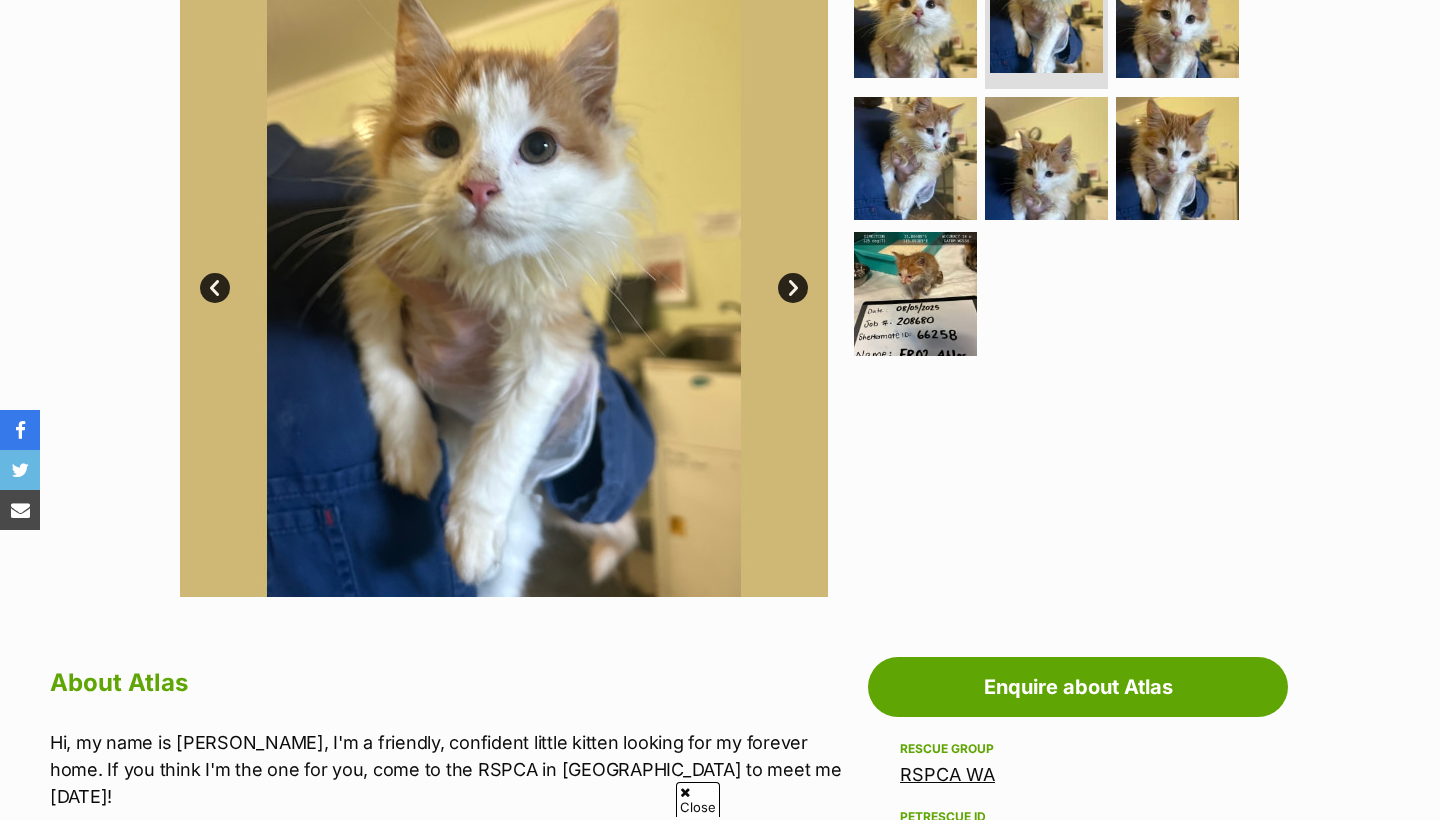click on "Next" at bounding box center [793, 288] 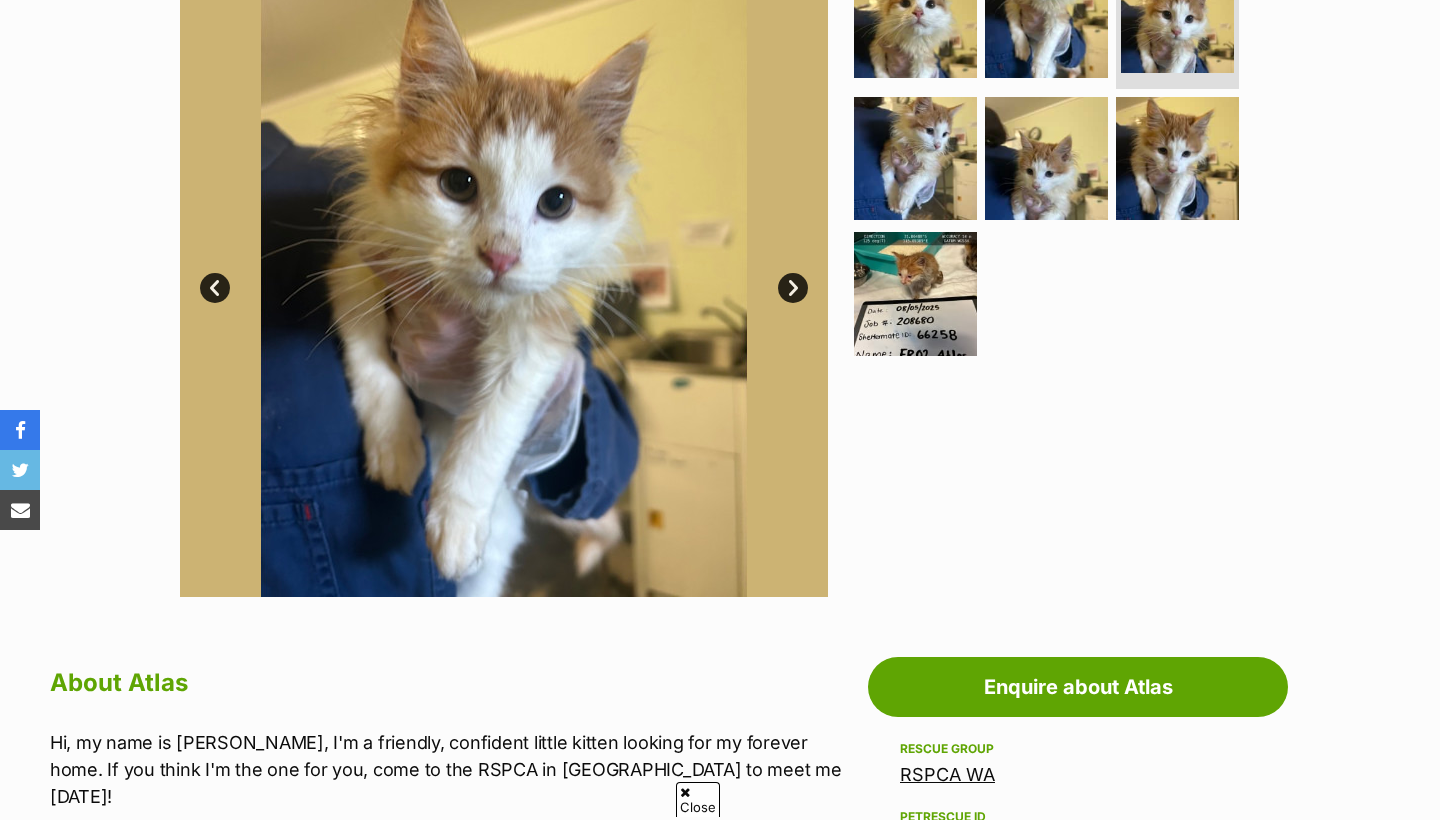 click on "Next" at bounding box center [793, 288] 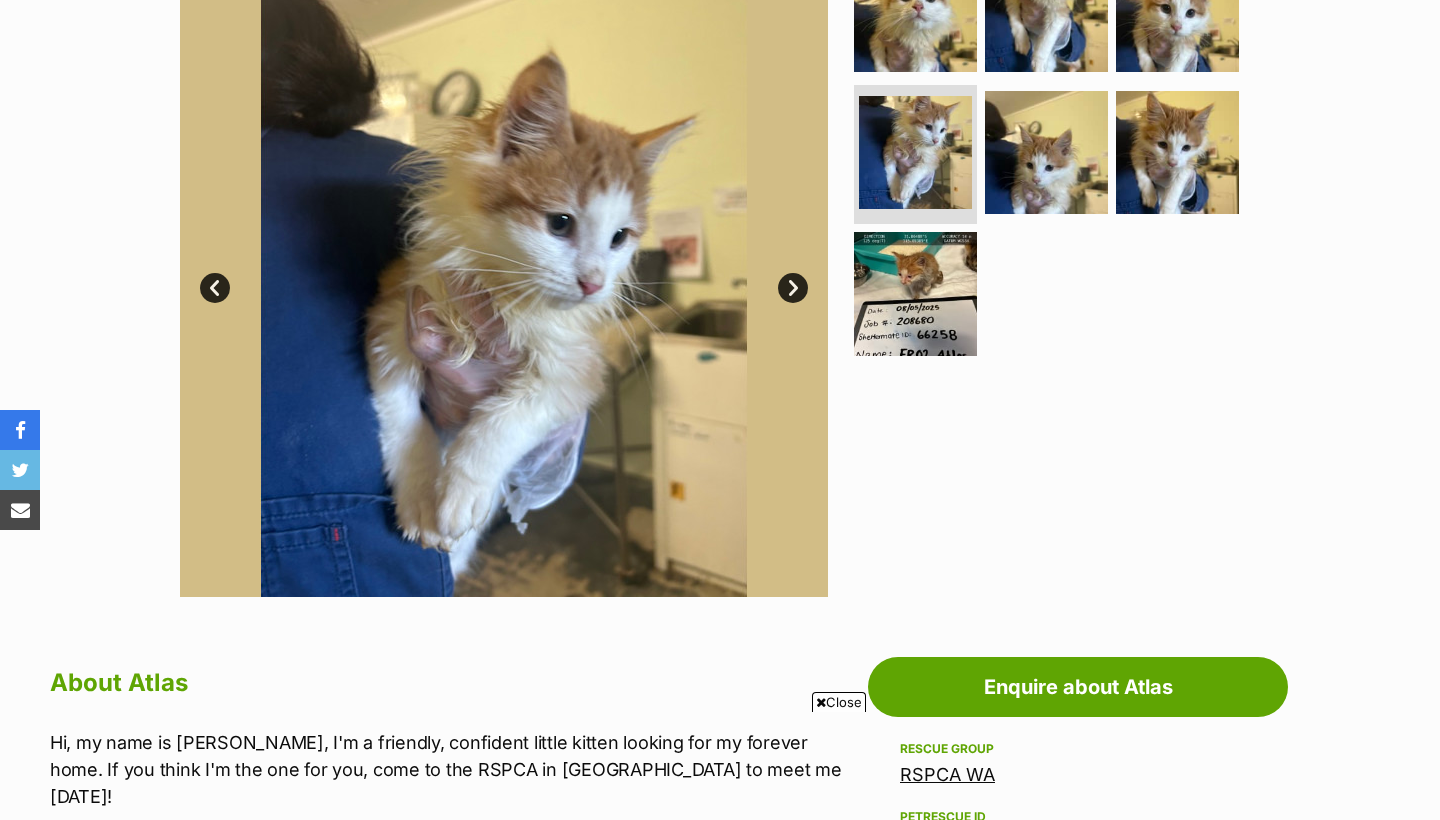click on "Next" at bounding box center (793, 288) 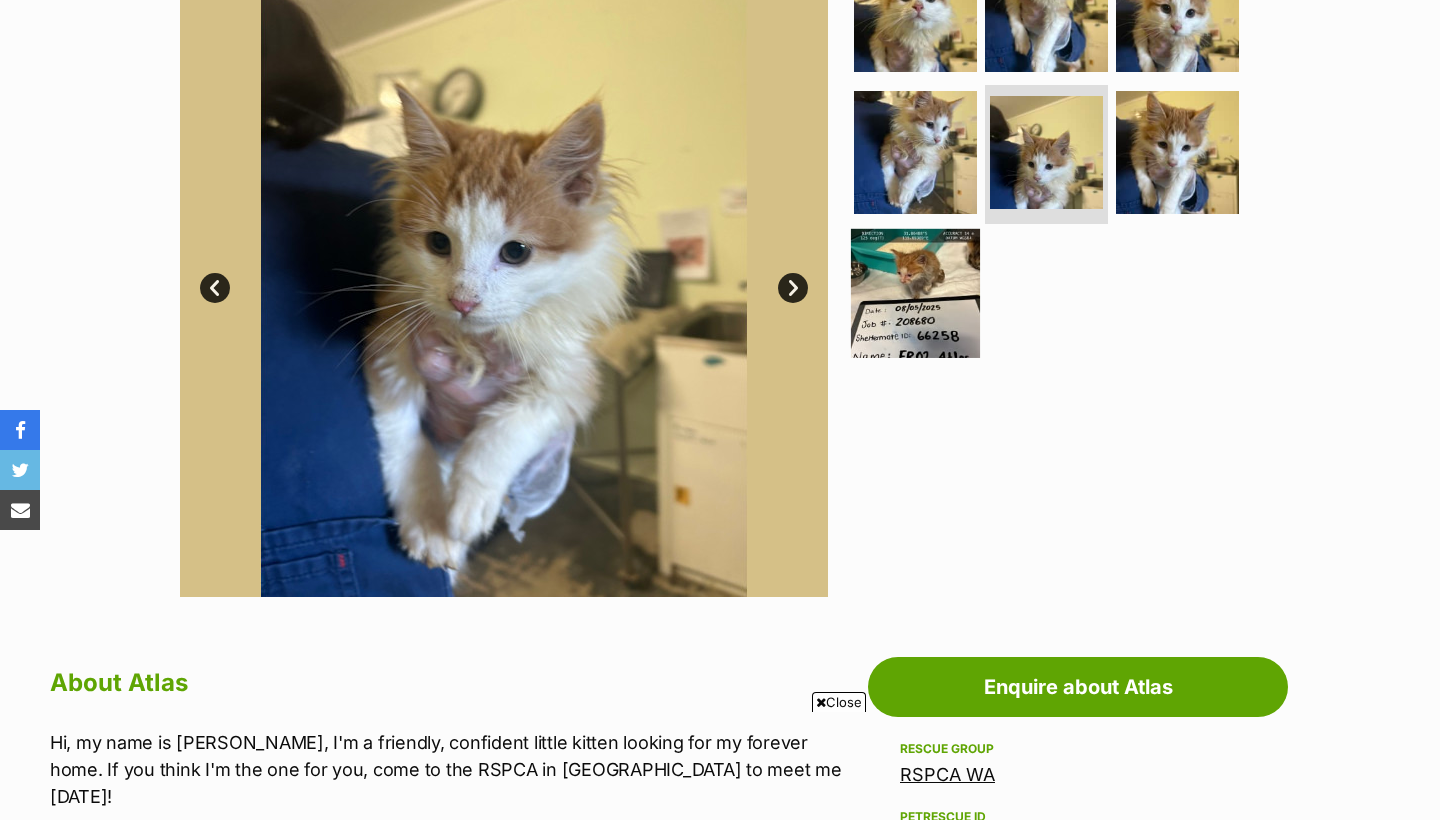 click at bounding box center (915, 293) 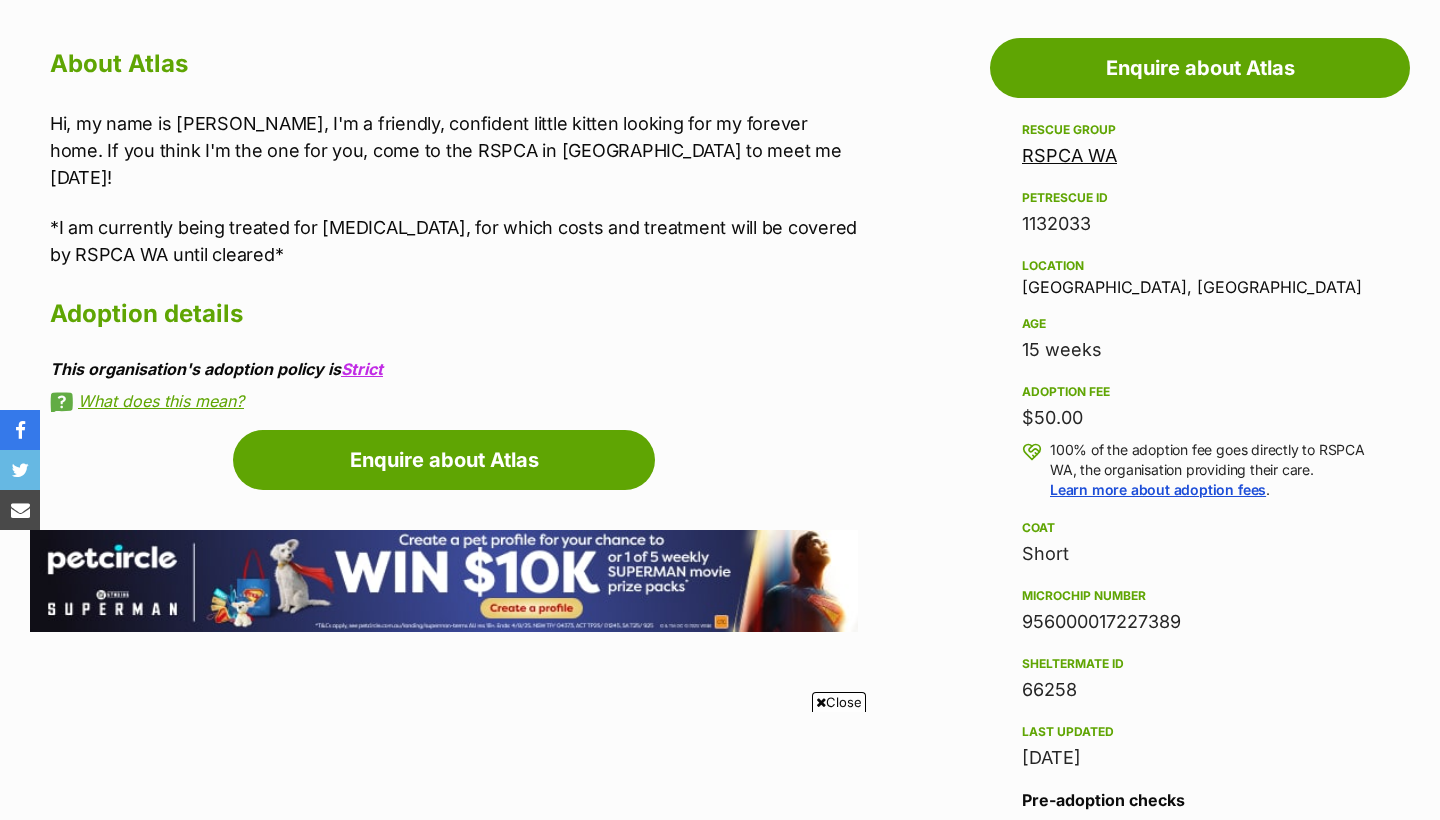 scroll, scrollTop: 0, scrollLeft: 0, axis: both 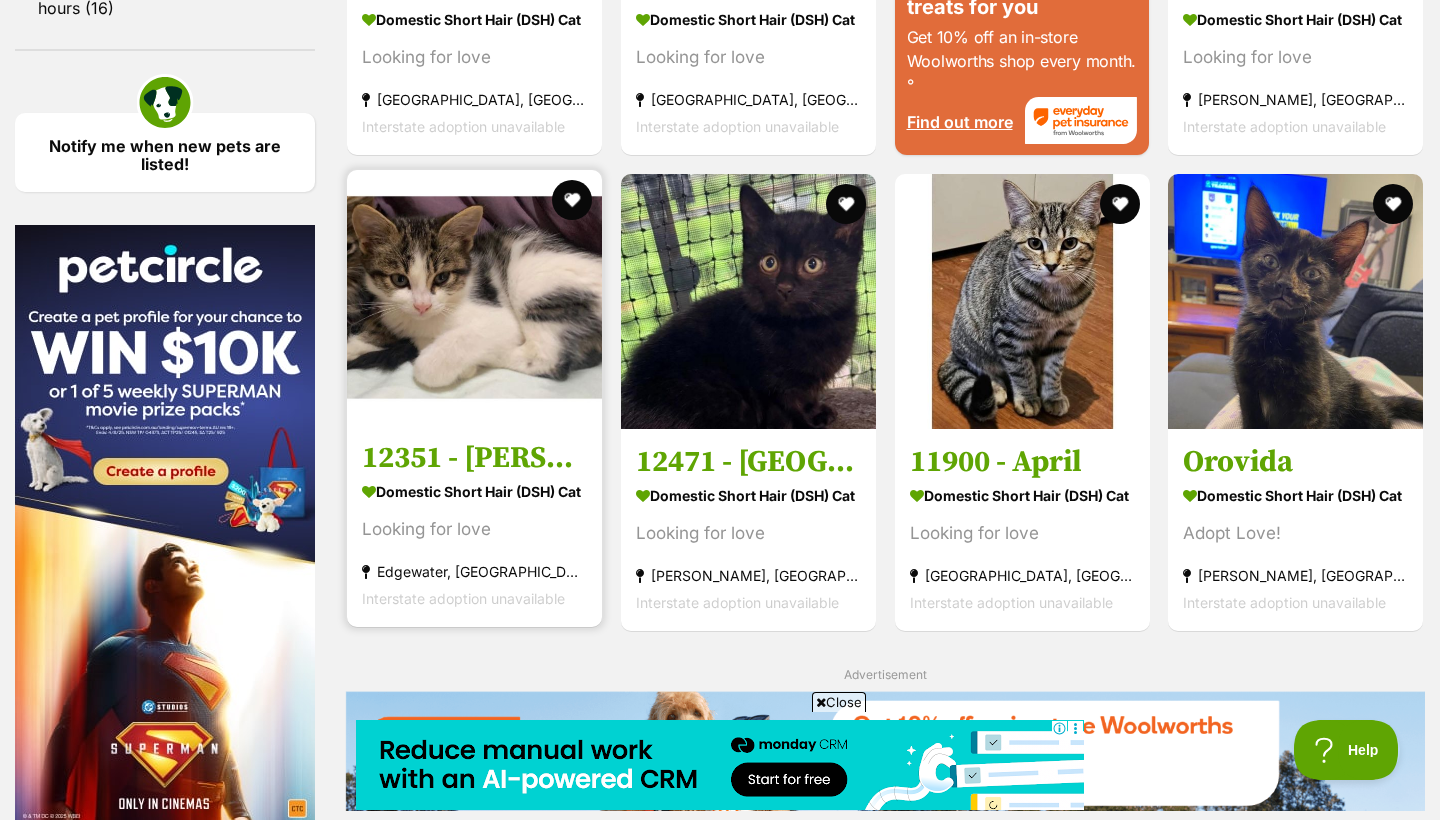 click on "12351 - Sally" at bounding box center [474, 458] 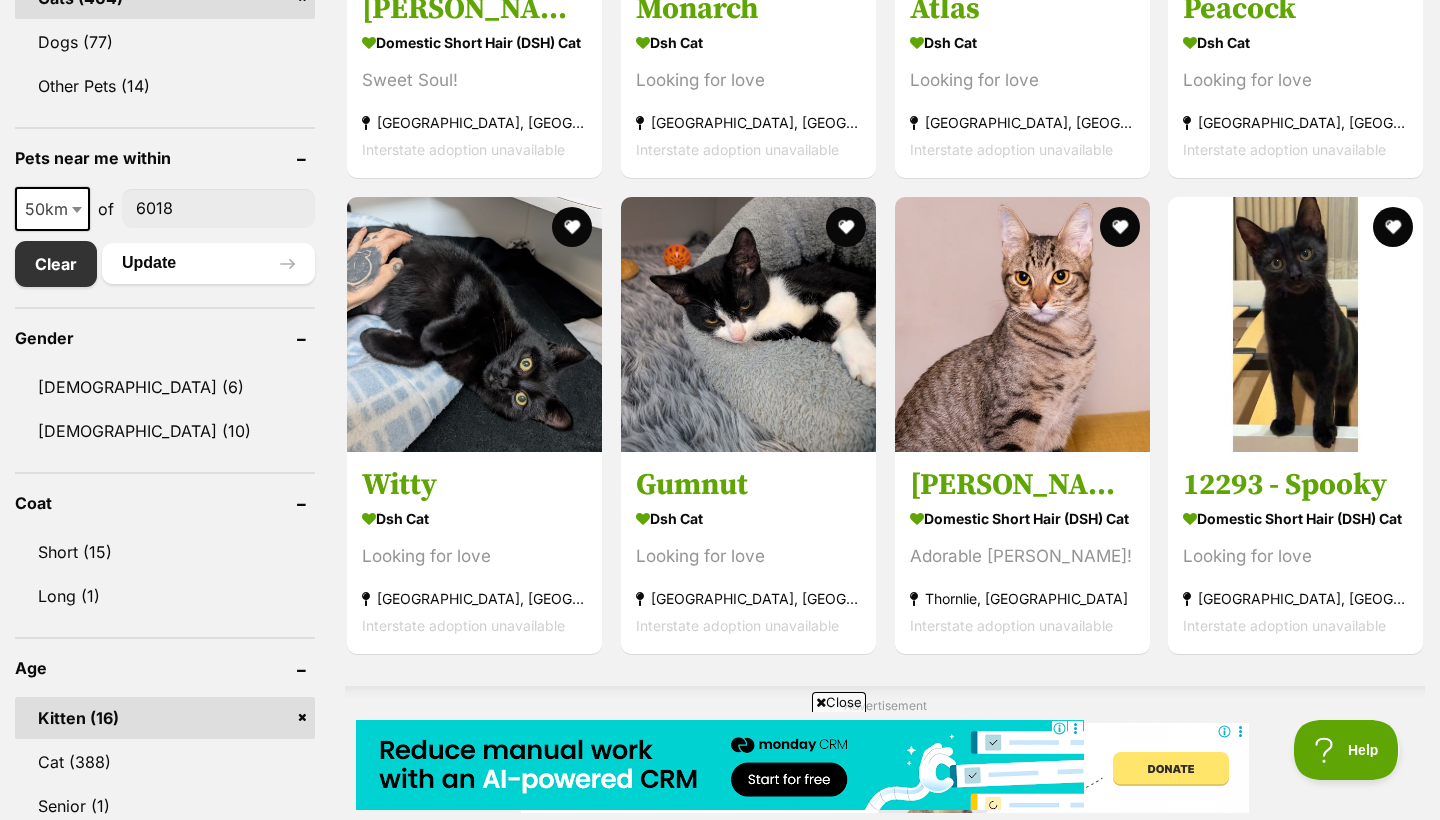 scroll, scrollTop: 943, scrollLeft: 0, axis: vertical 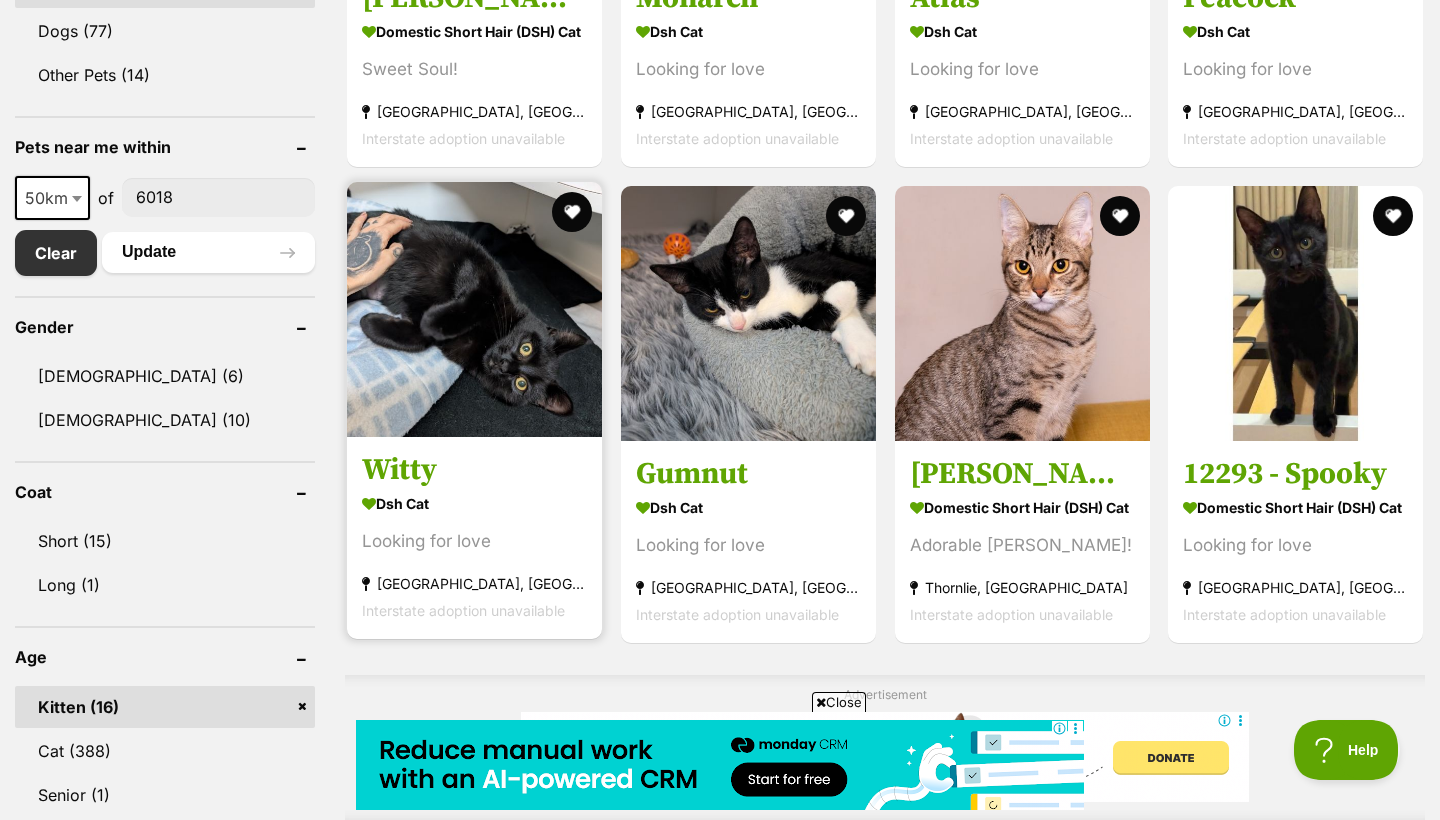 click at bounding box center (474, 309) 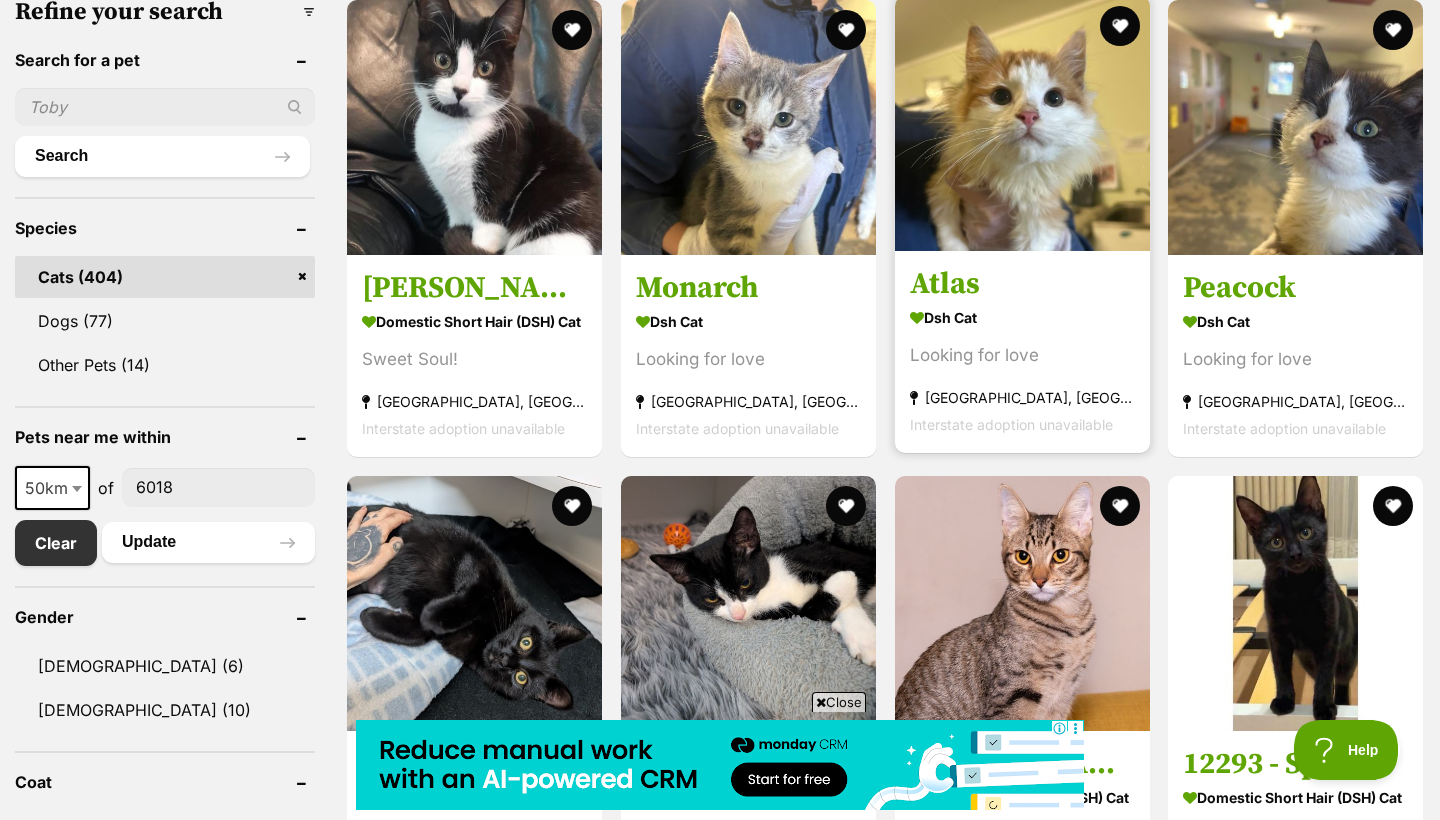 scroll, scrollTop: 590, scrollLeft: 0, axis: vertical 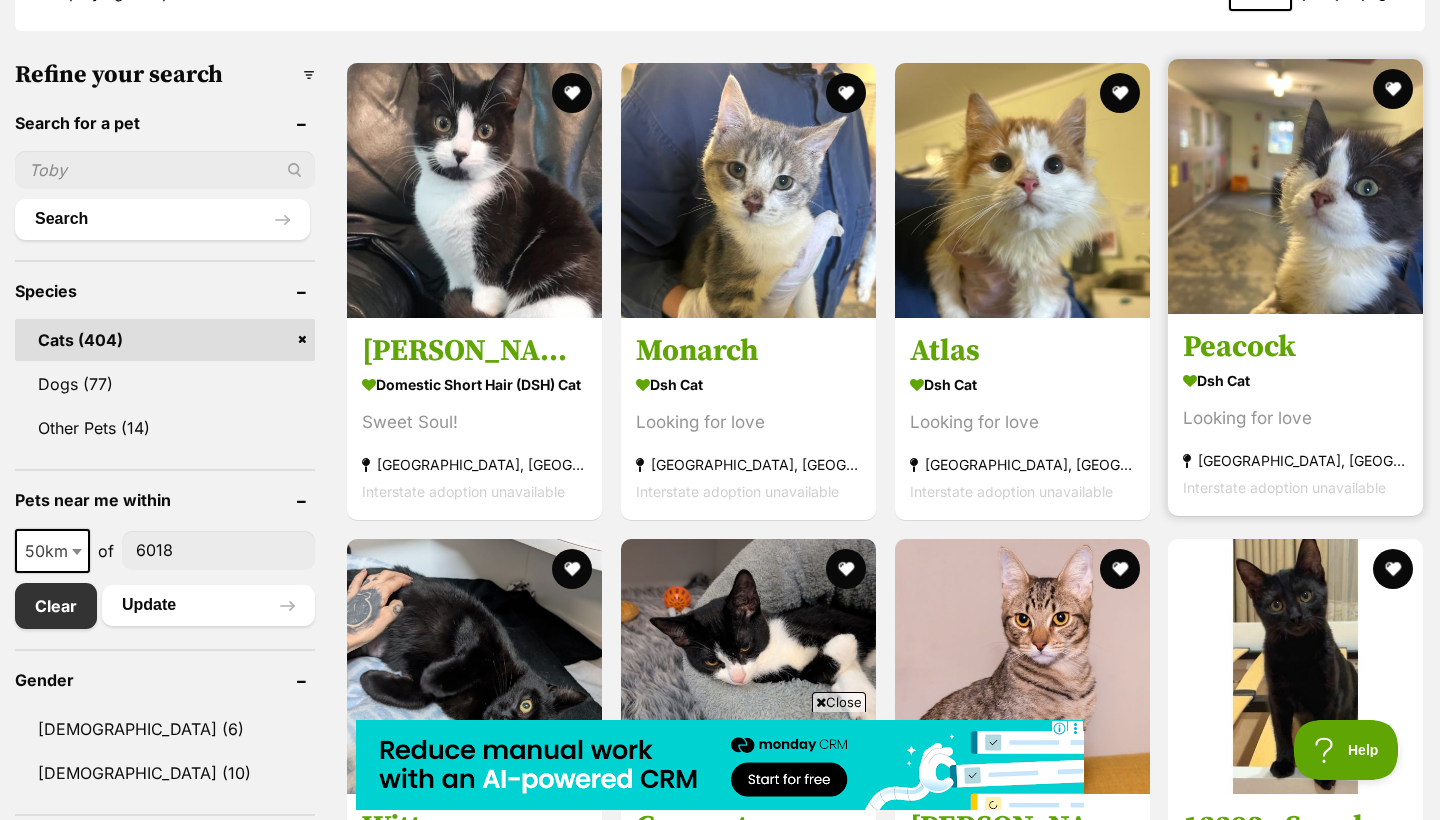 click at bounding box center (1295, 186) 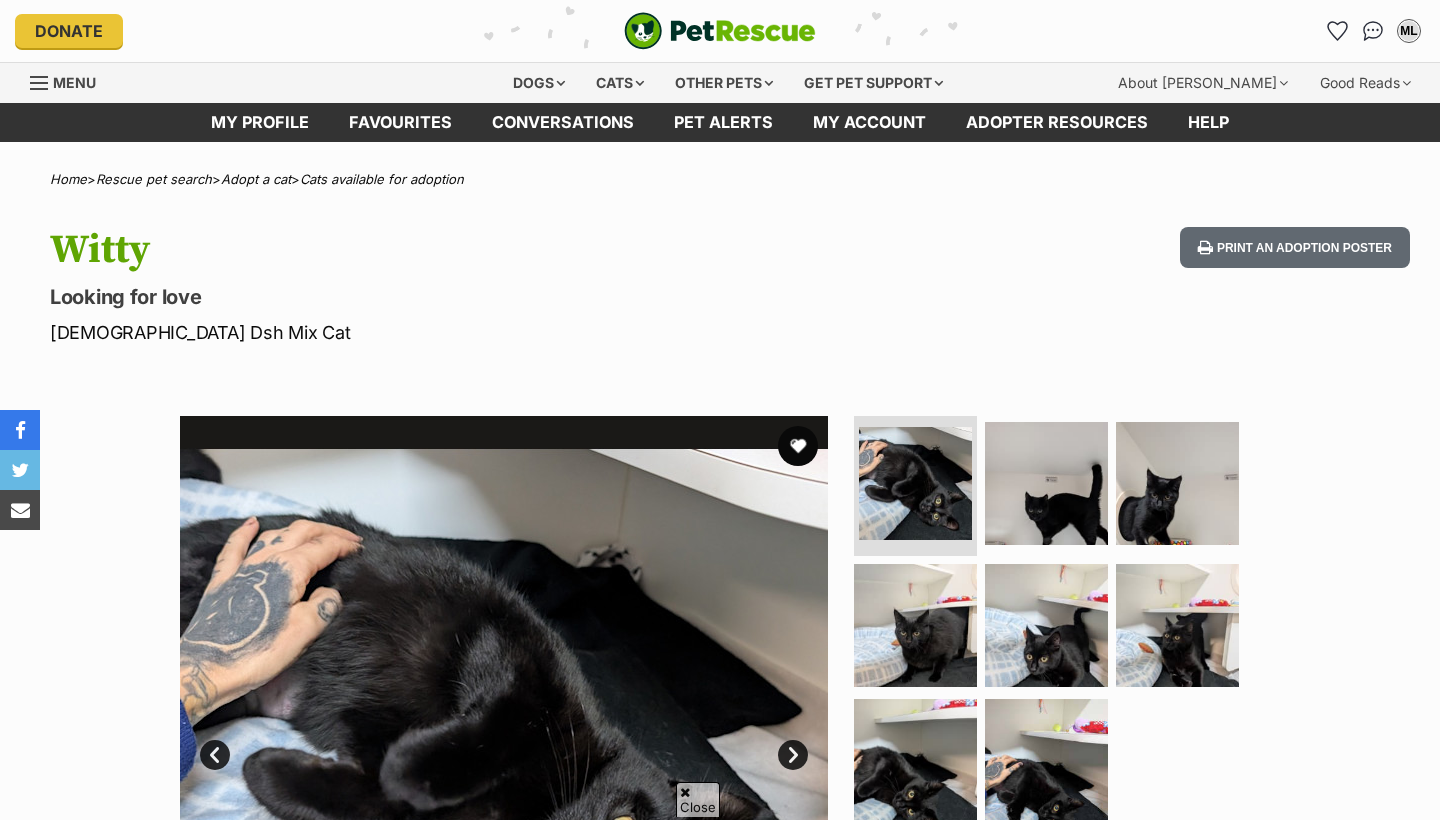 scroll, scrollTop: 758, scrollLeft: 0, axis: vertical 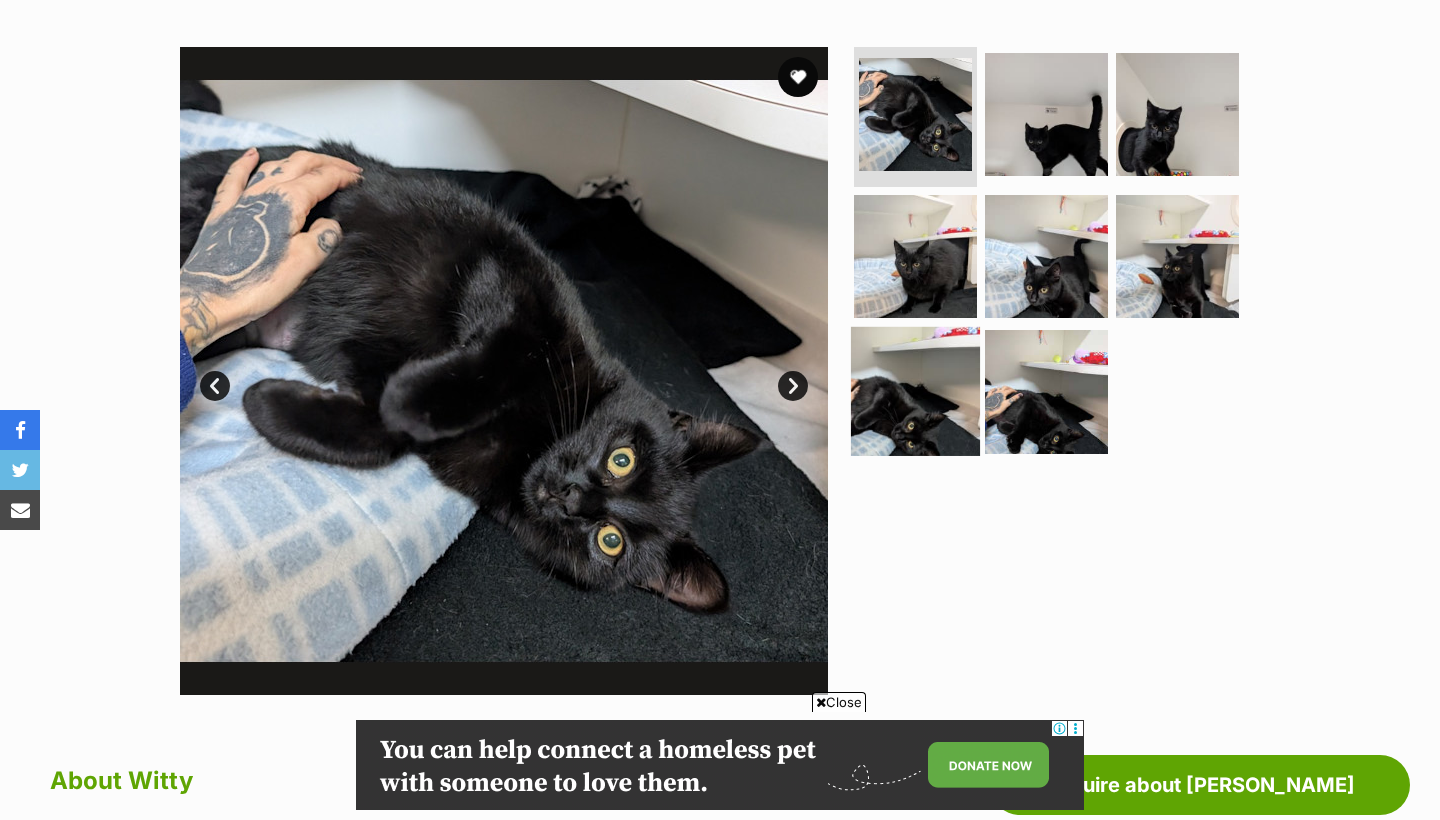 click at bounding box center (915, 391) 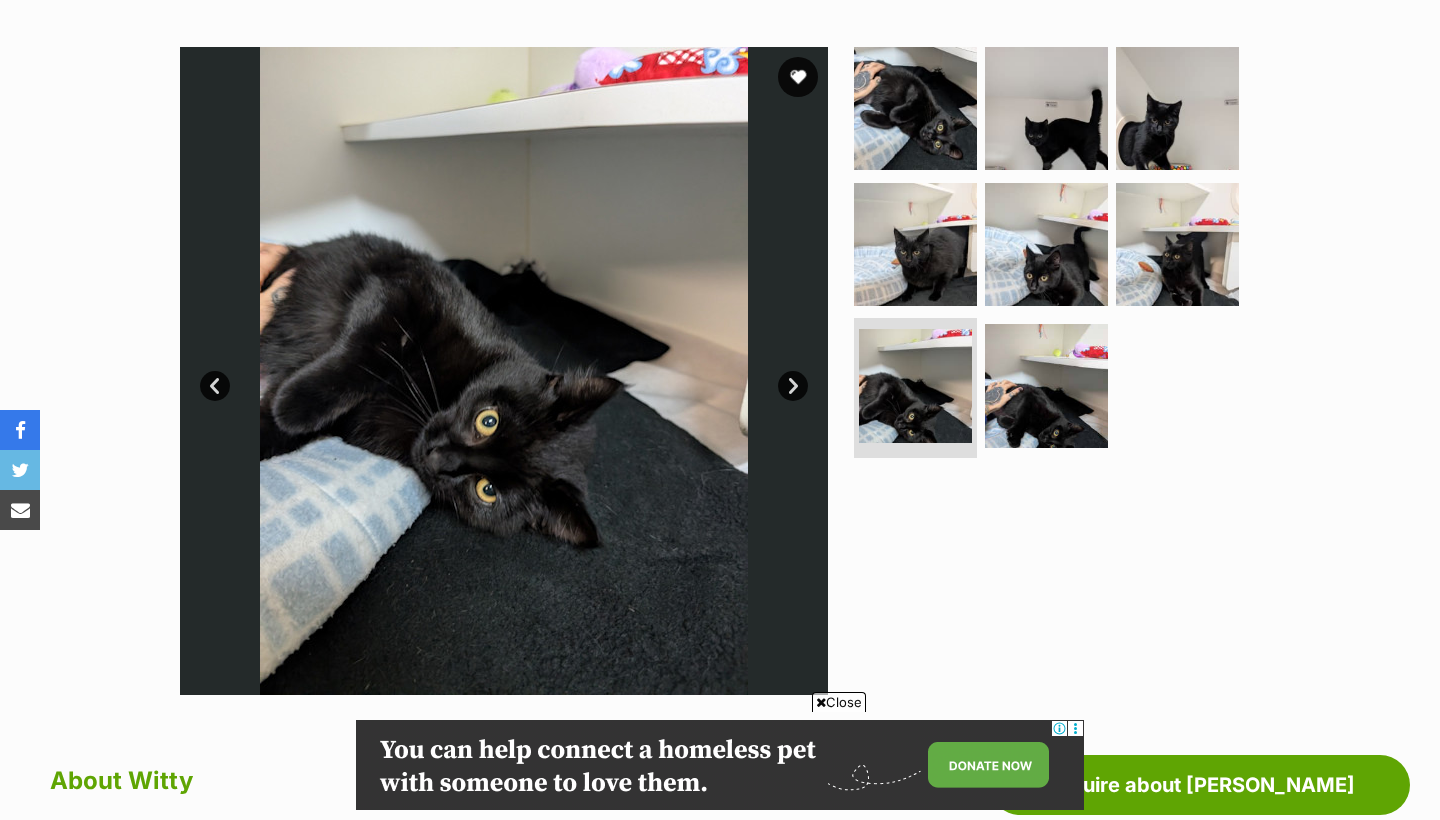click at bounding box center [1055, 256] 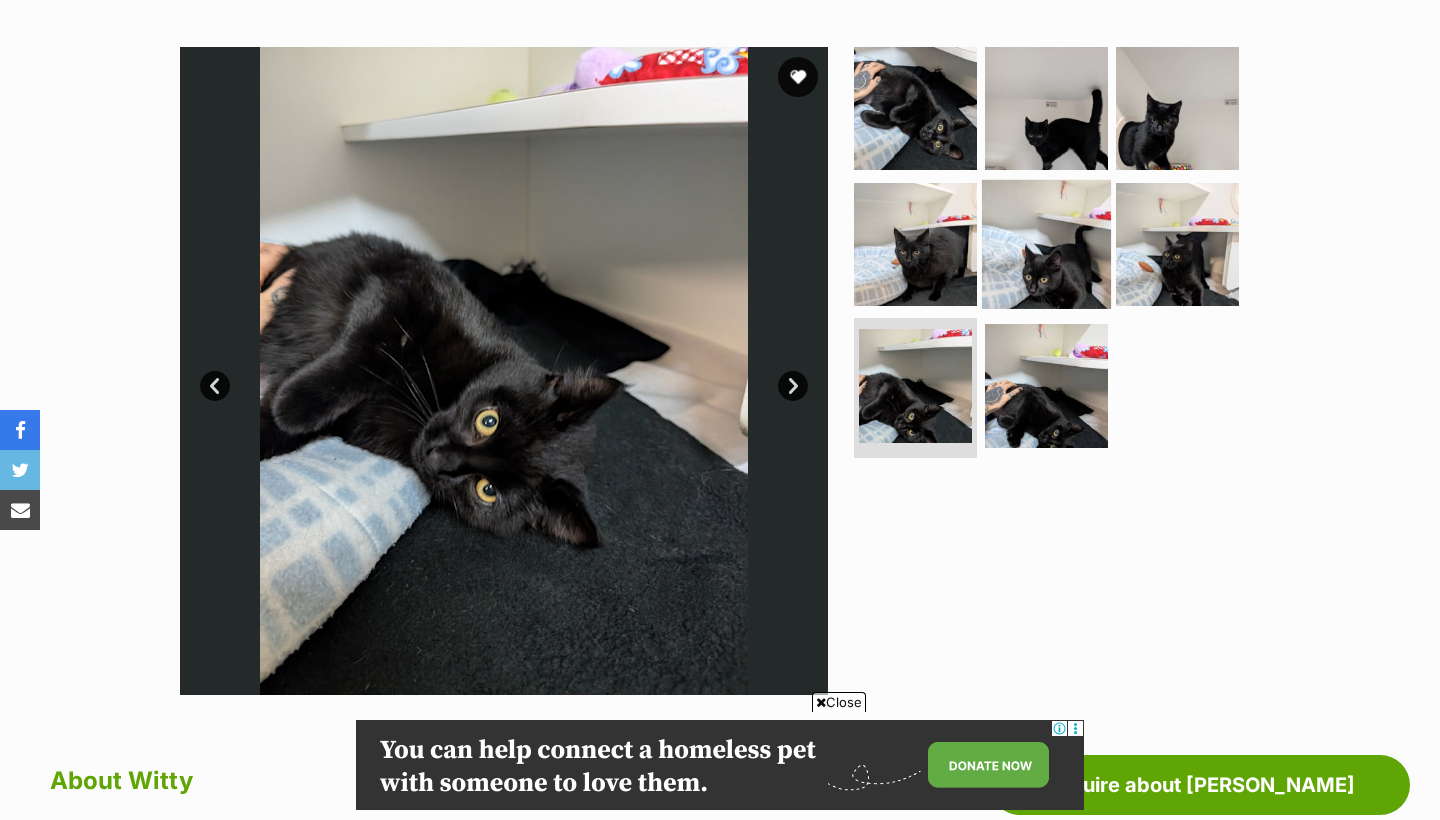click at bounding box center [1046, 243] 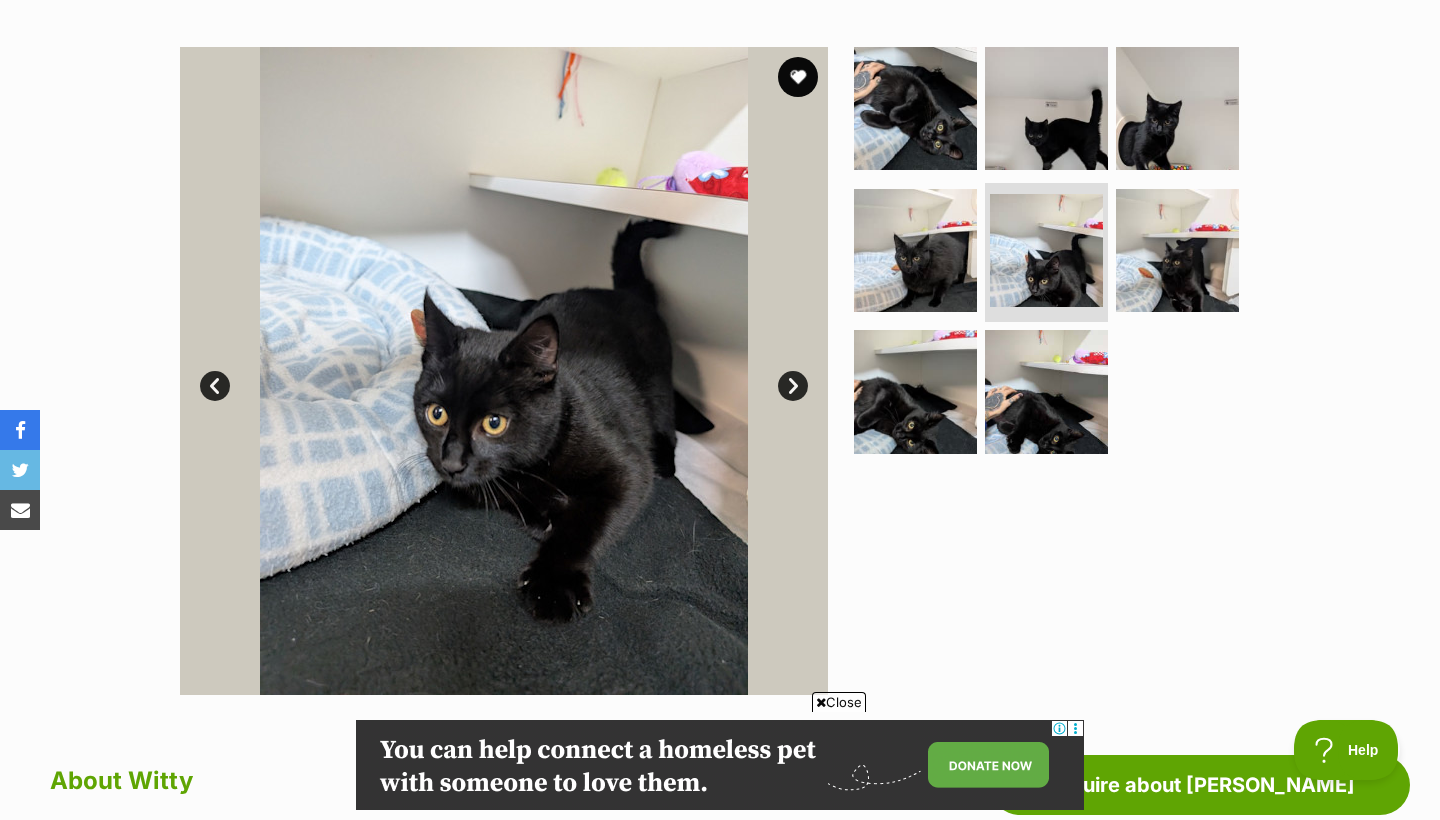 scroll, scrollTop: 0, scrollLeft: 0, axis: both 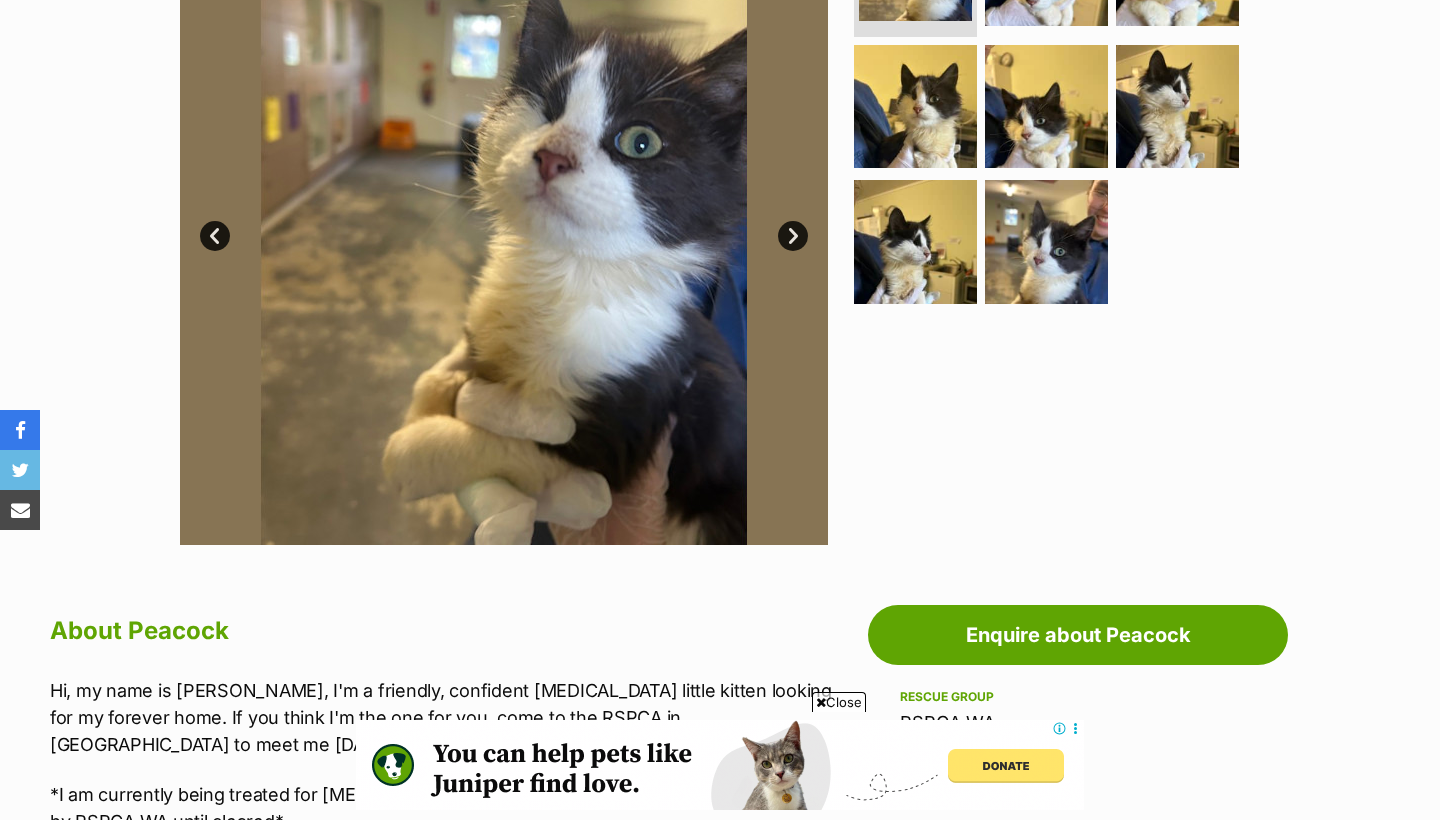 click at bounding box center [504, 221] 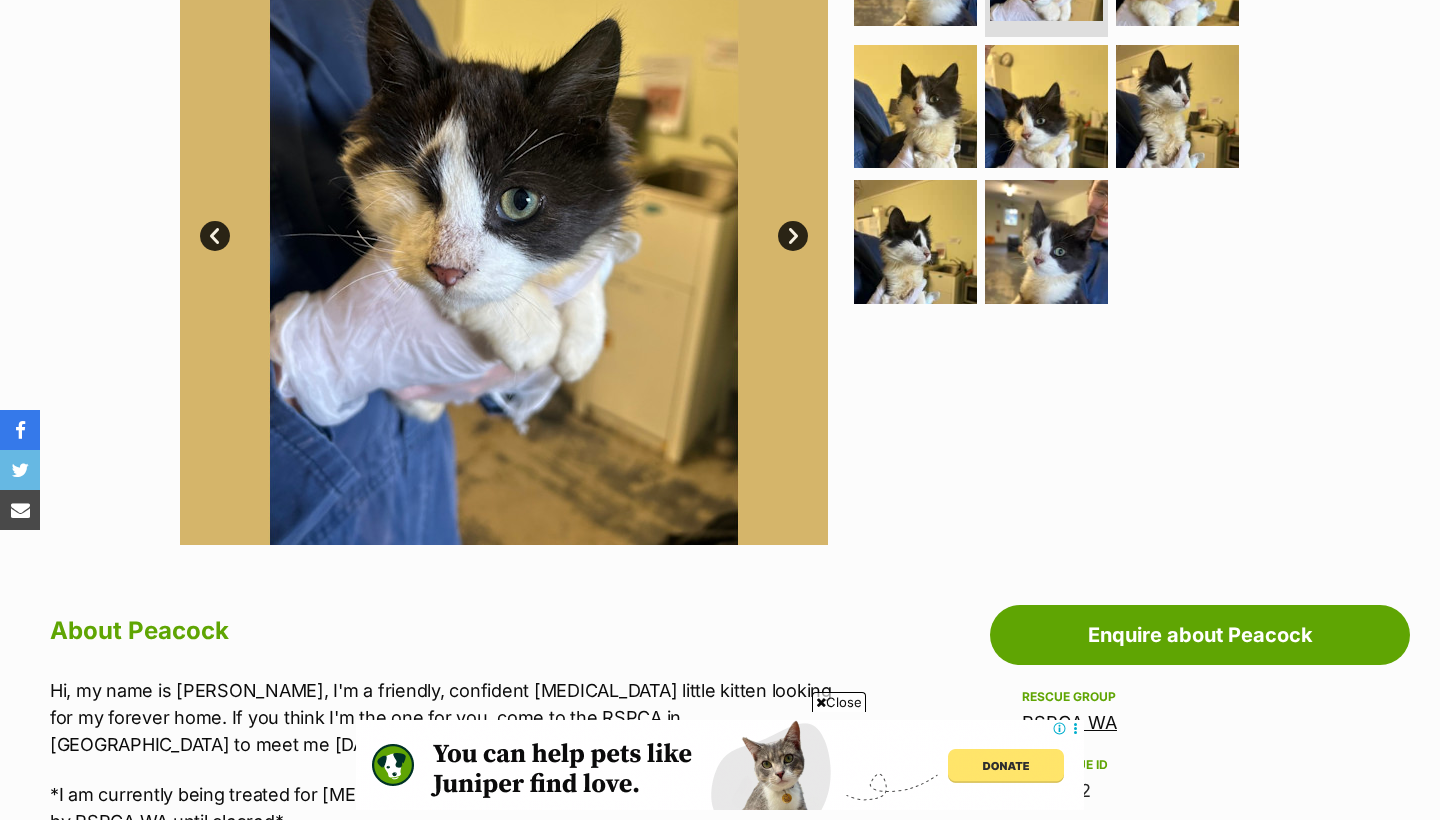 scroll, scrollTop: 0, scrollLeft: 0, axis: both 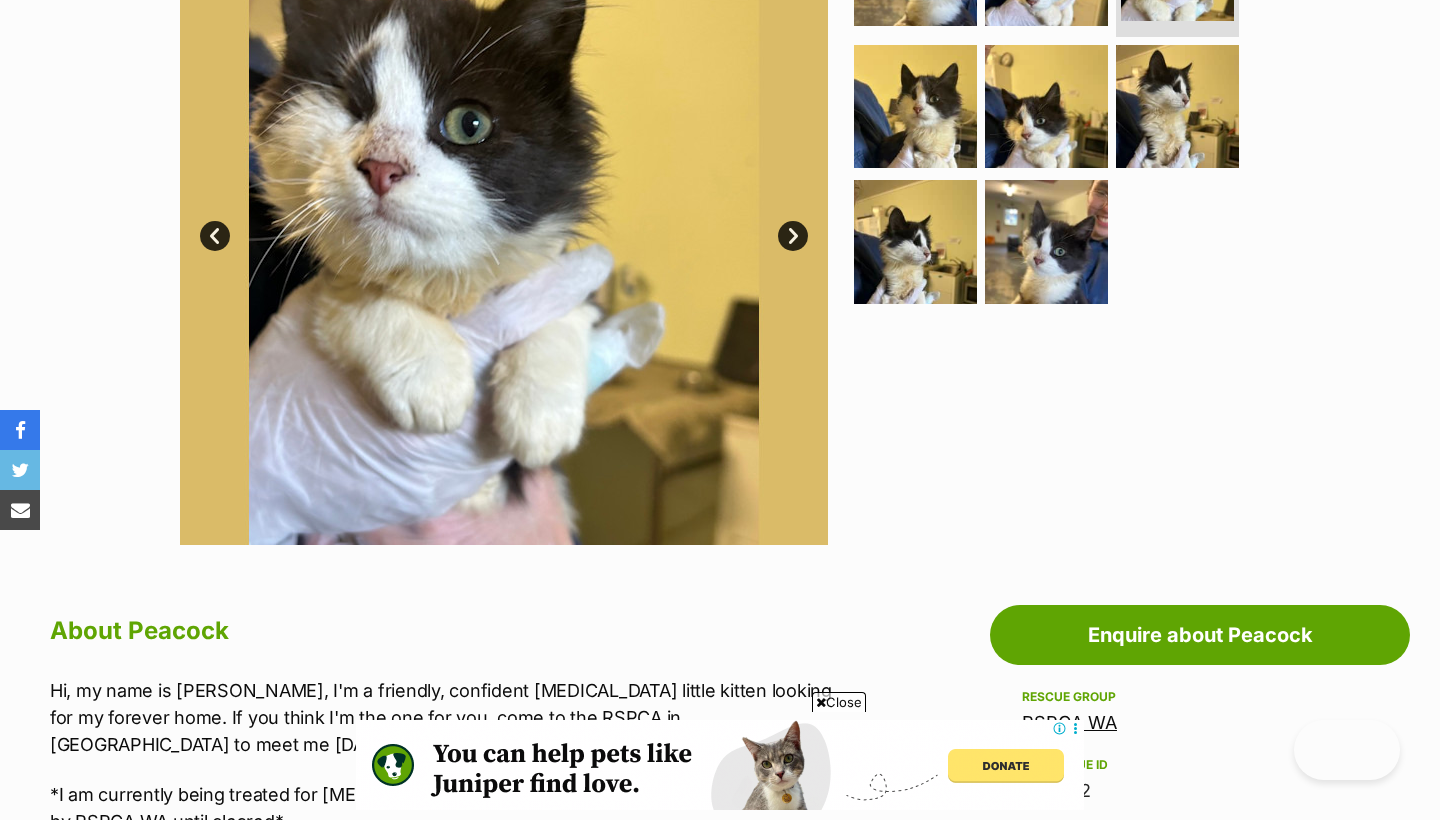 click on "Next" at bounding box center [793, 236] 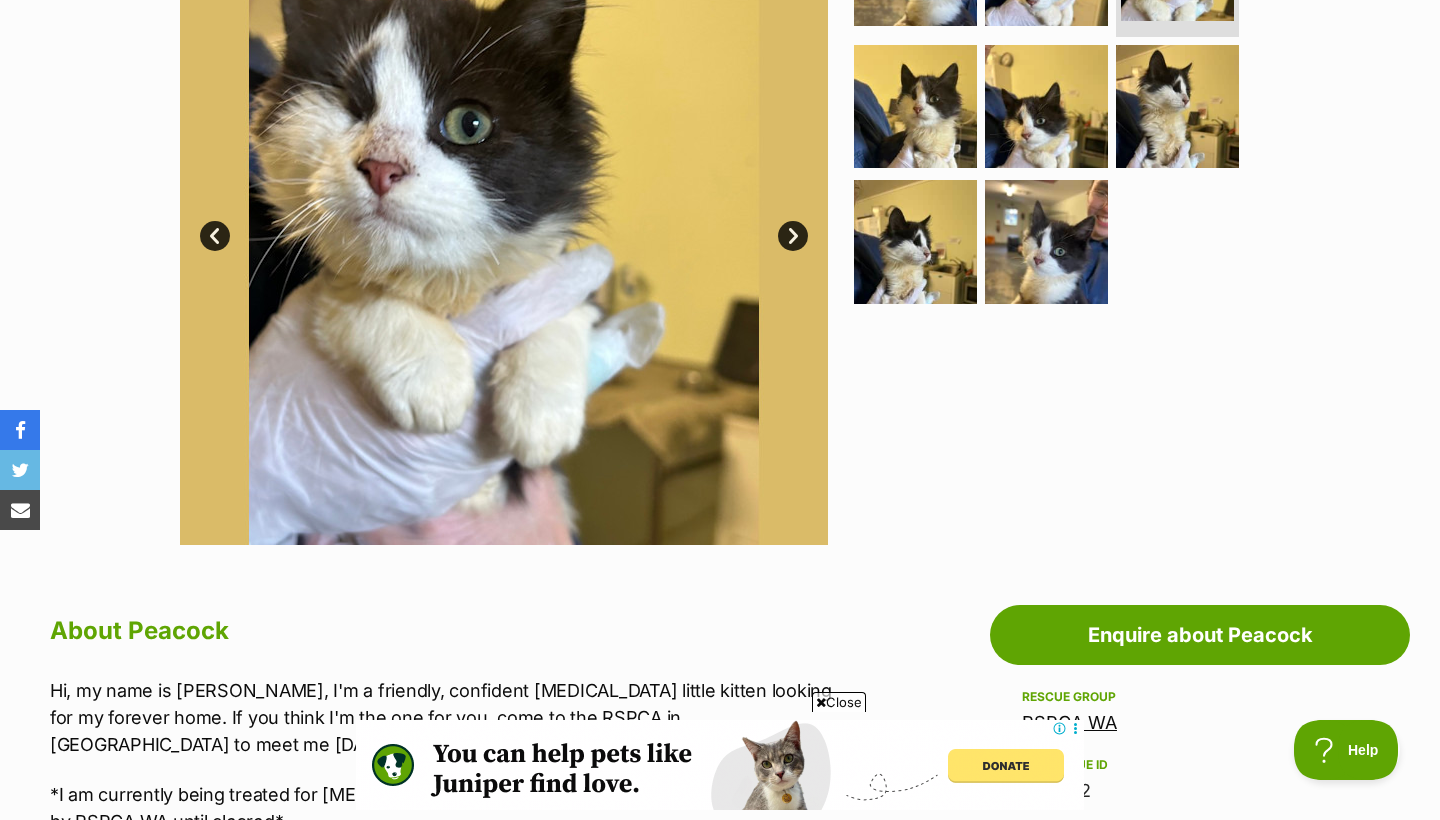 scroll, scrollTop: 0, scrollLeft: 0, axis: both 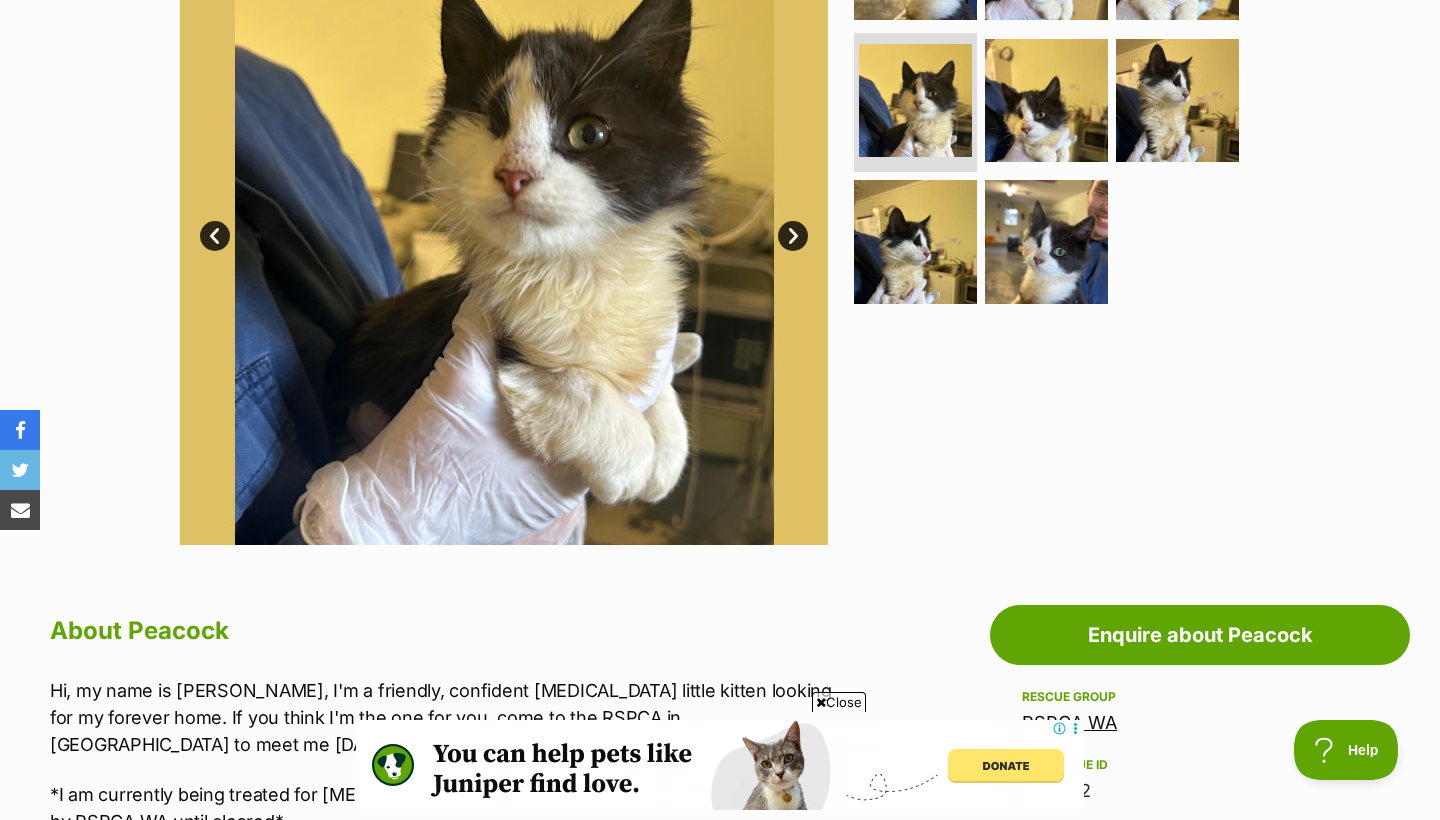 click on "Next" at bounding box center (793, 236) 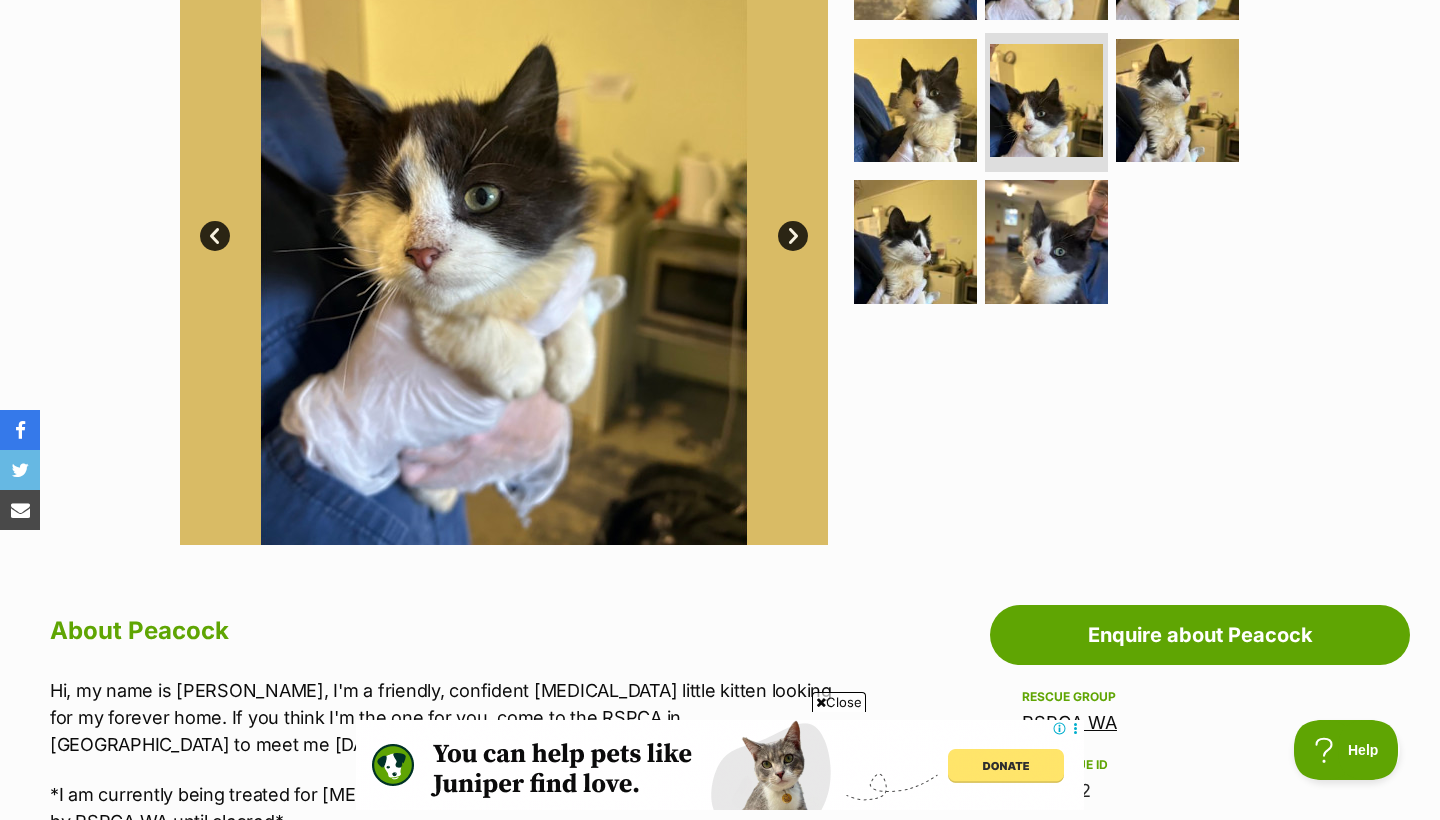 click on "Next" at bounding box center [793, 236] 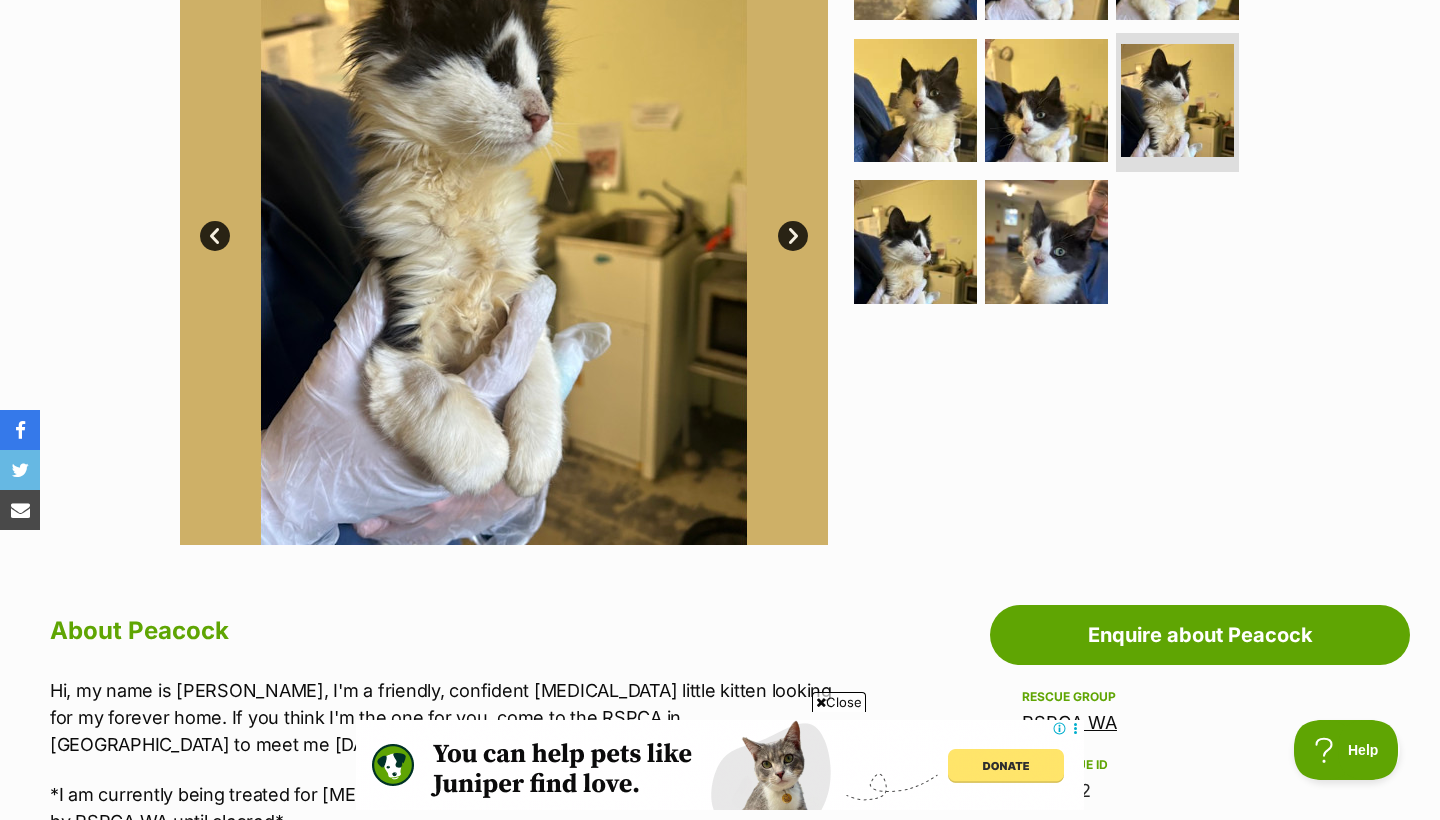click on "Next" at bounding box center [793, 236] 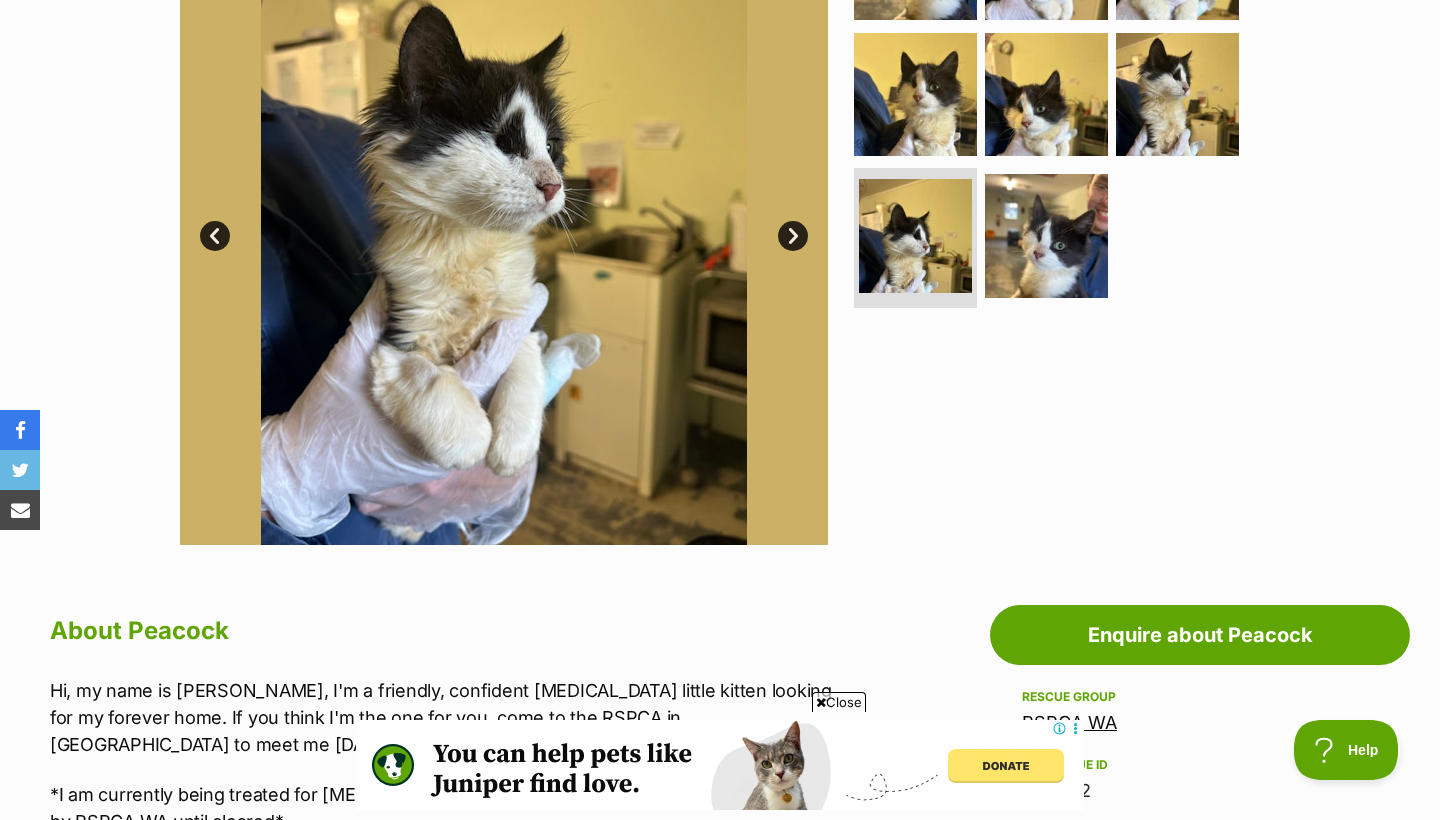click on "Next" at bounding box center (793, 236) 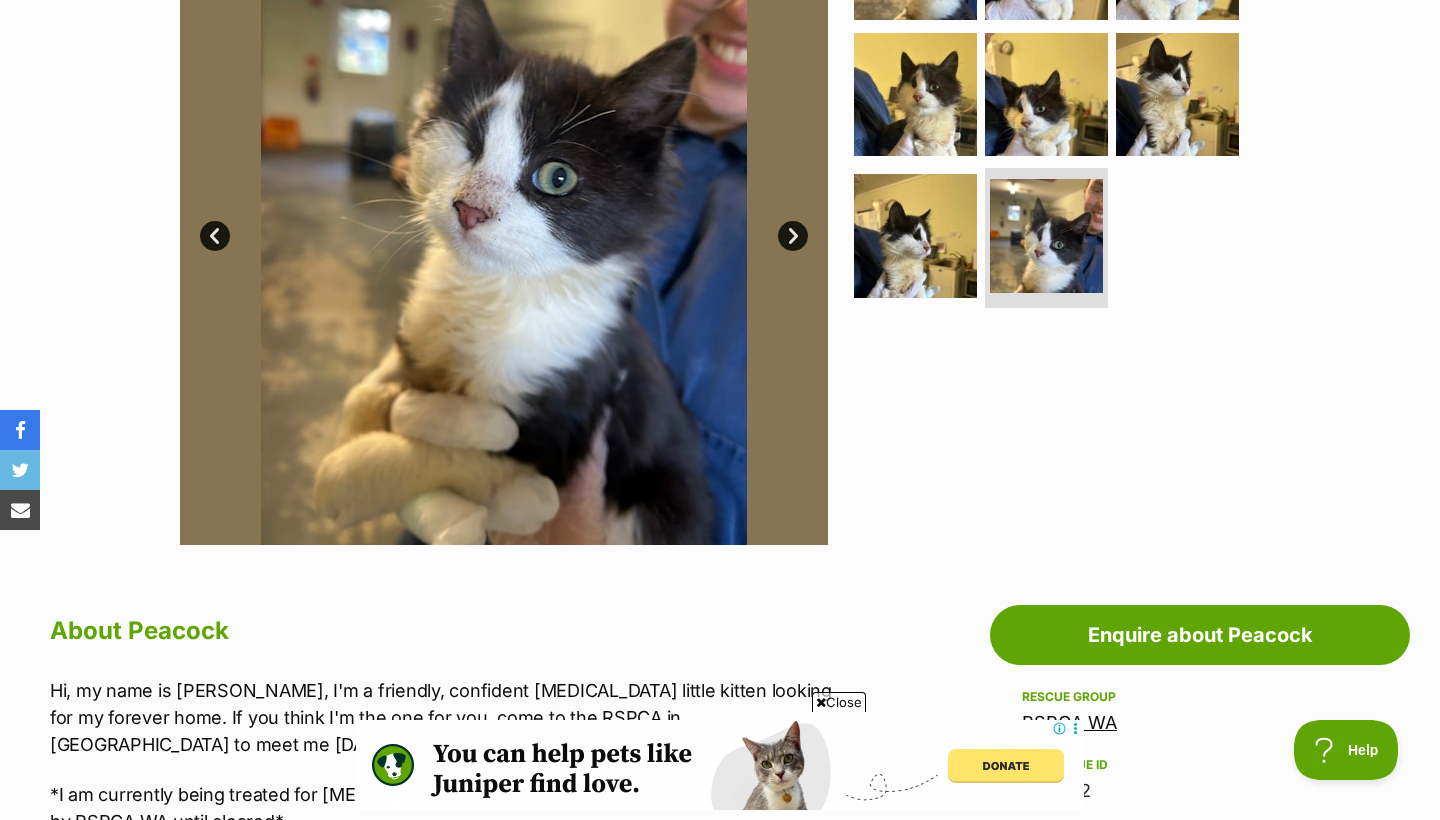 click on "Next" at bounding box center (793, 236) 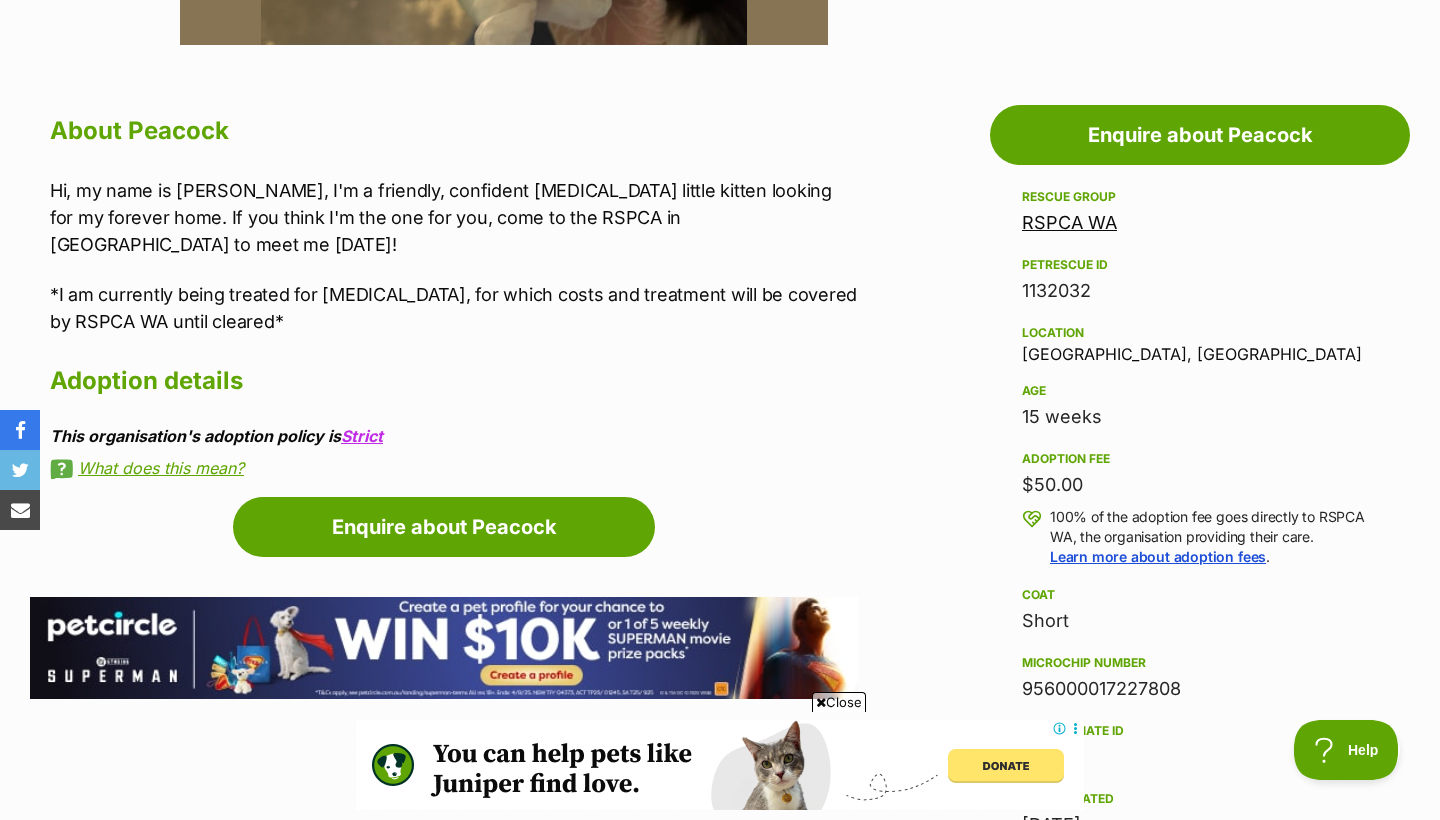 scroll, scrollTop: 1030, scrollLeft: 0, axis: vertical 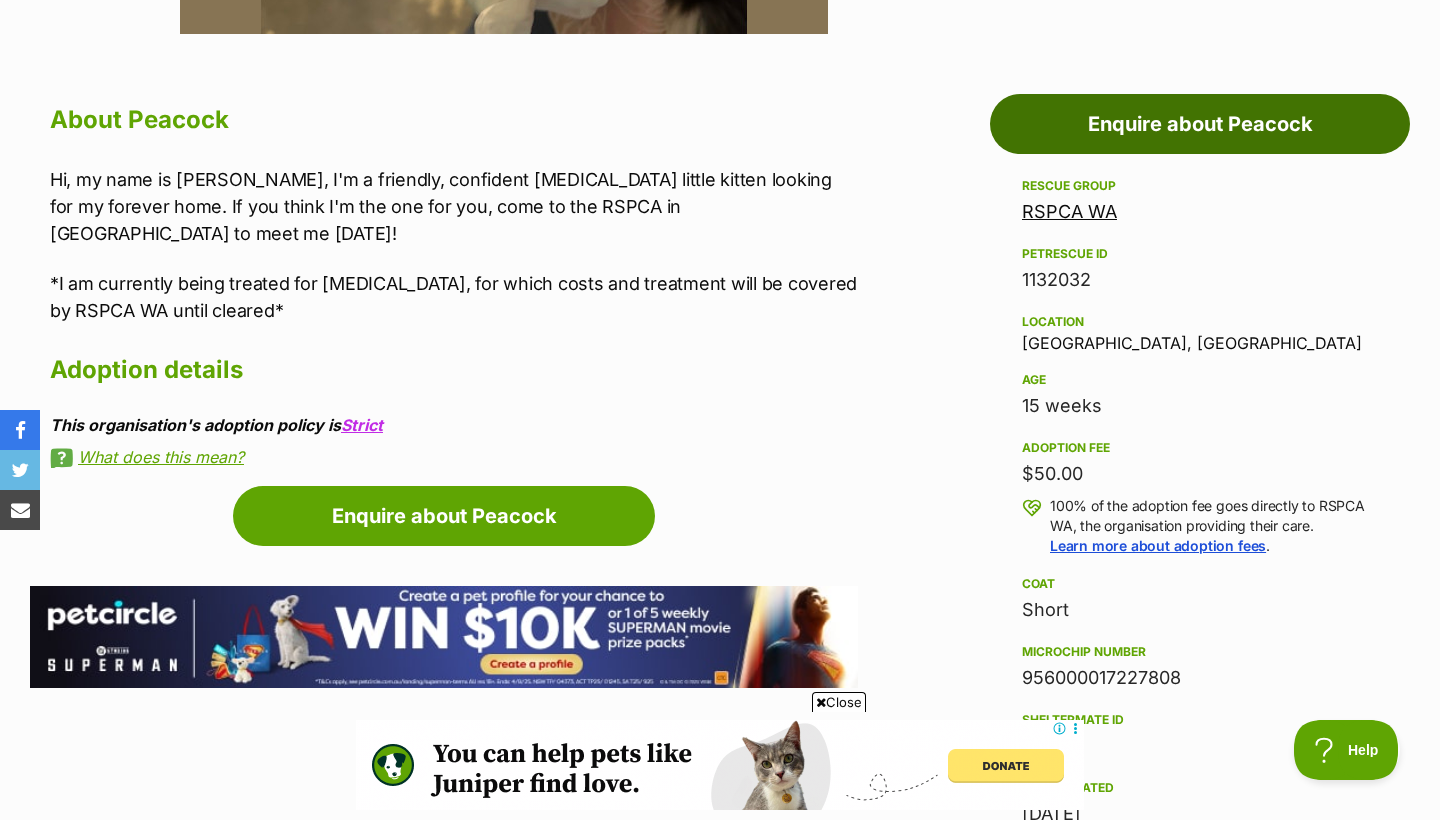 click on "Enquire about Peacock" at bounding box center (1200, 124) 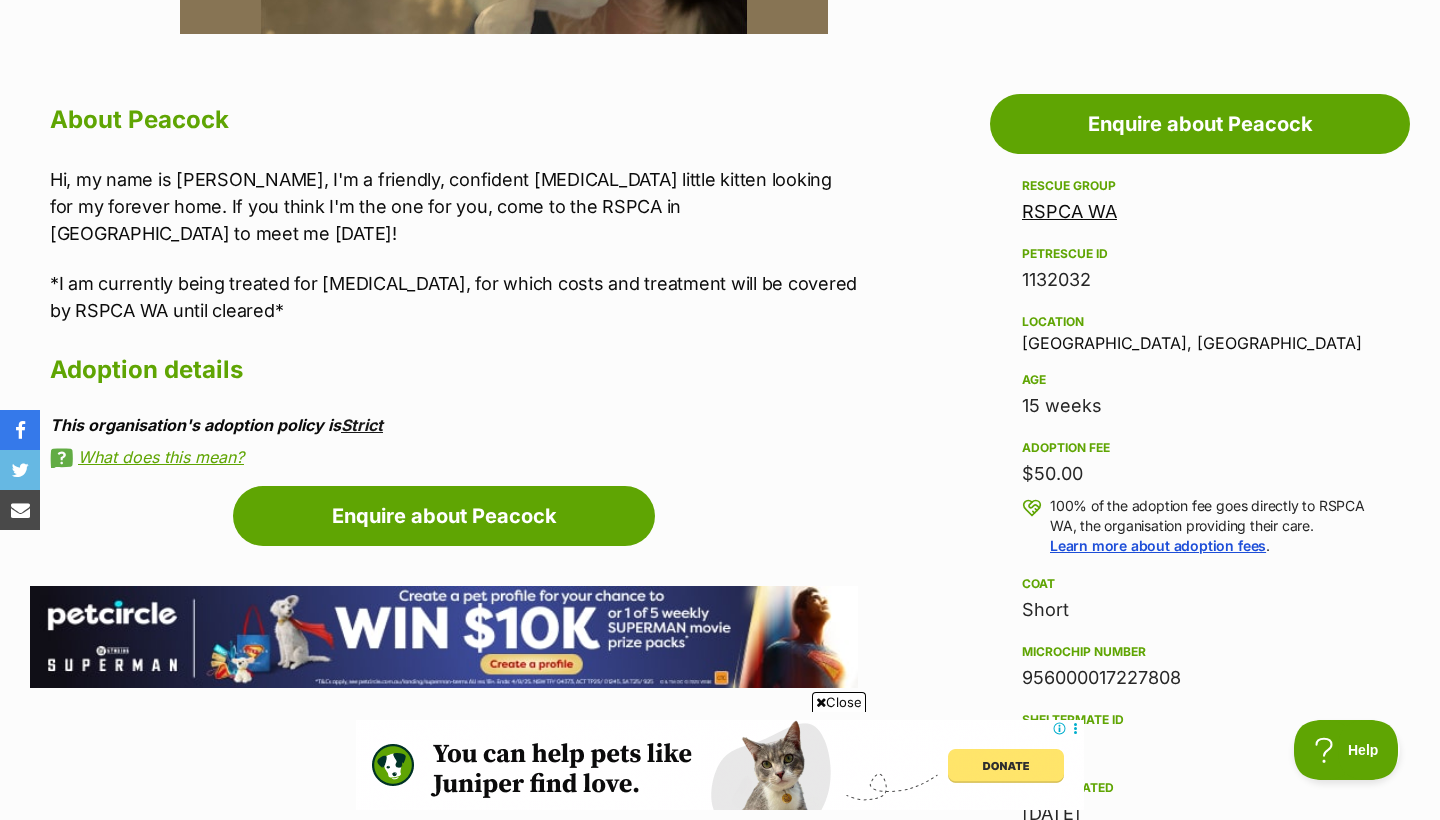 click on "Strict" at bounding box center (362, 425) 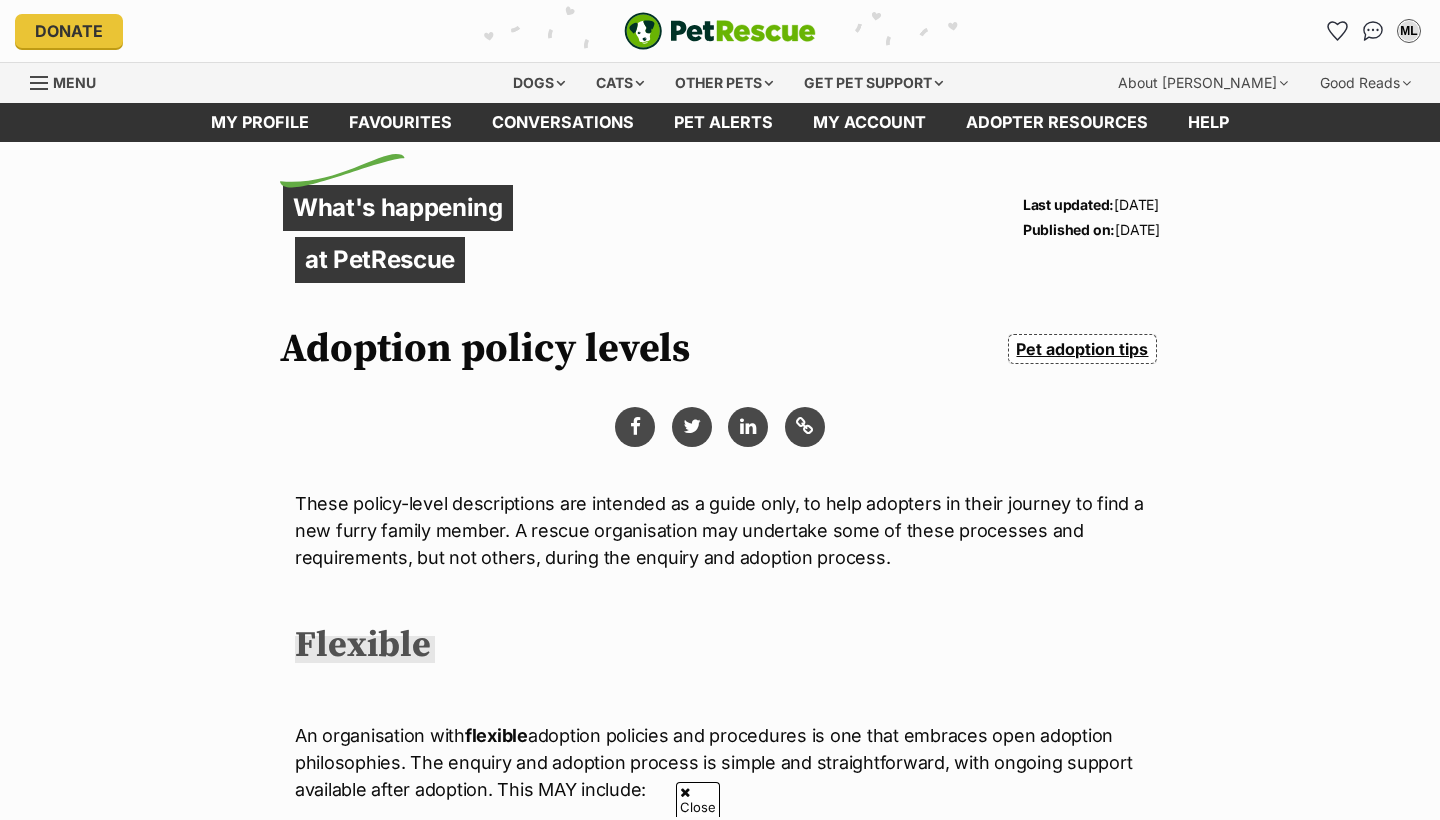 scroll, scrollTop: 636, scrollLeft: 0, axis: vertical 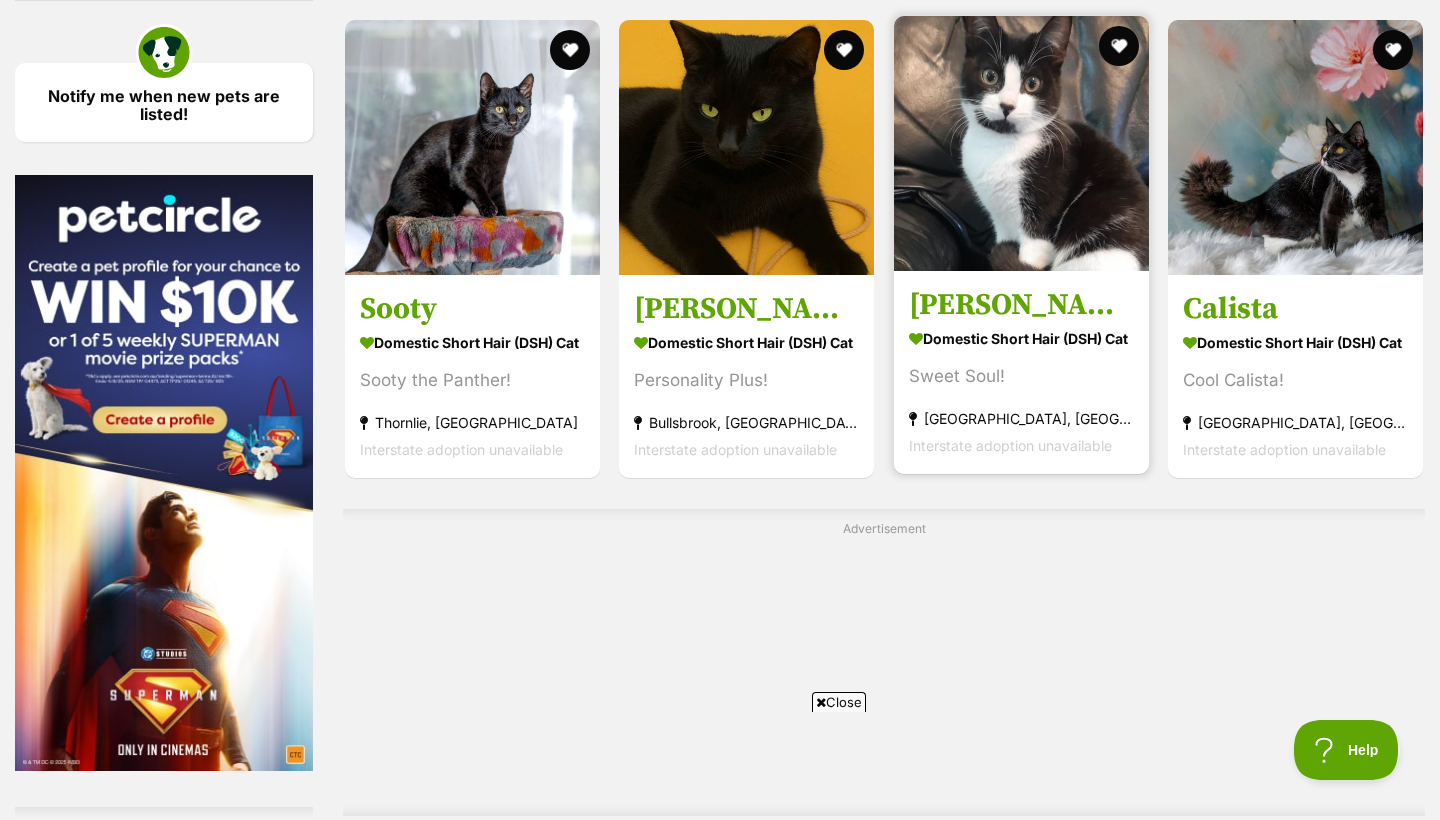click on "Geraldine
Domestic Short Hair (DSH) Cat
Sweet Soul!
Huntingdale, WA
Interstate adoption unavailable" at bounding box center (1021, 371) 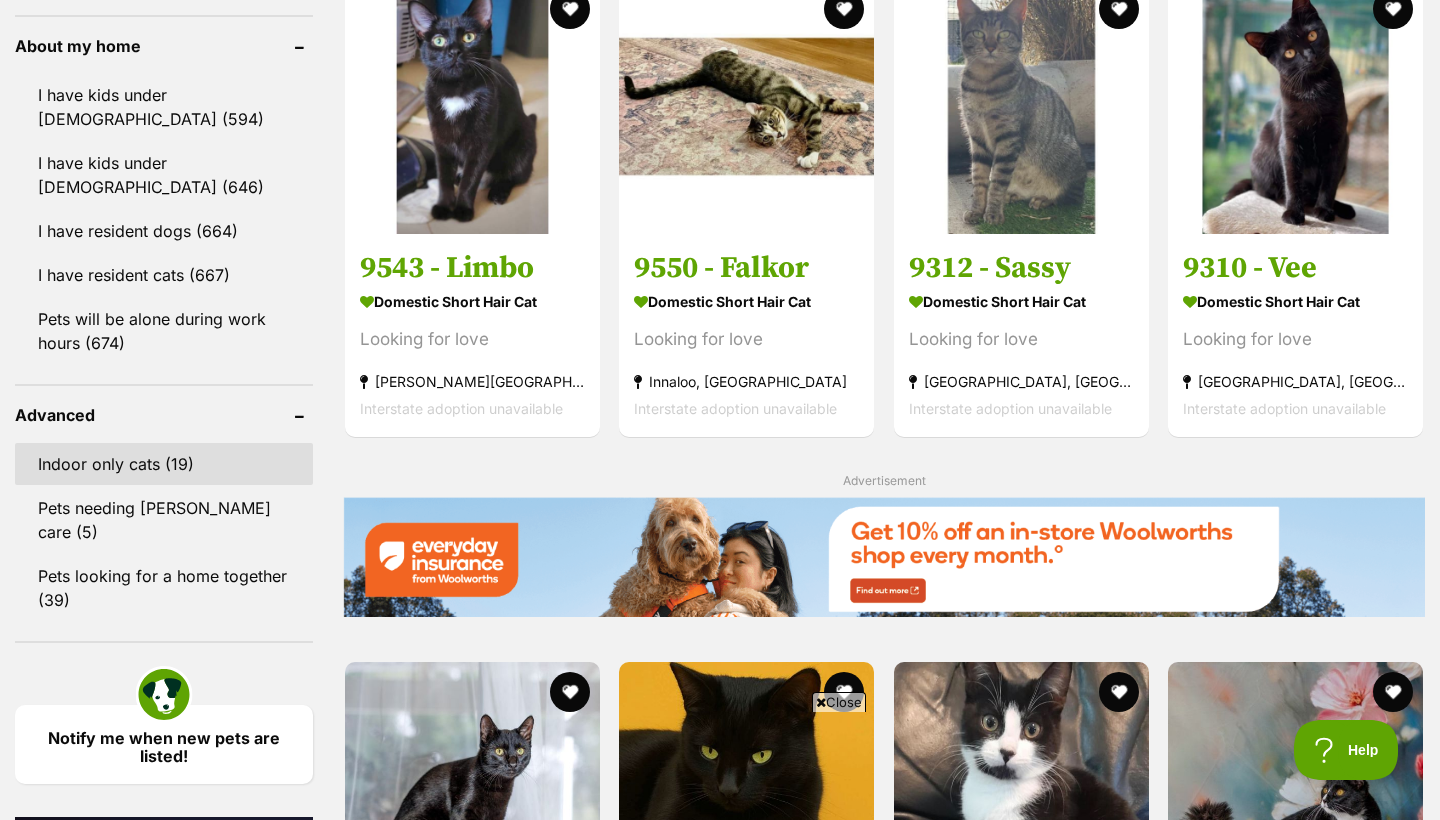 scroll, scrollTop: 2310, scrollLeft: 0, axis: vertical 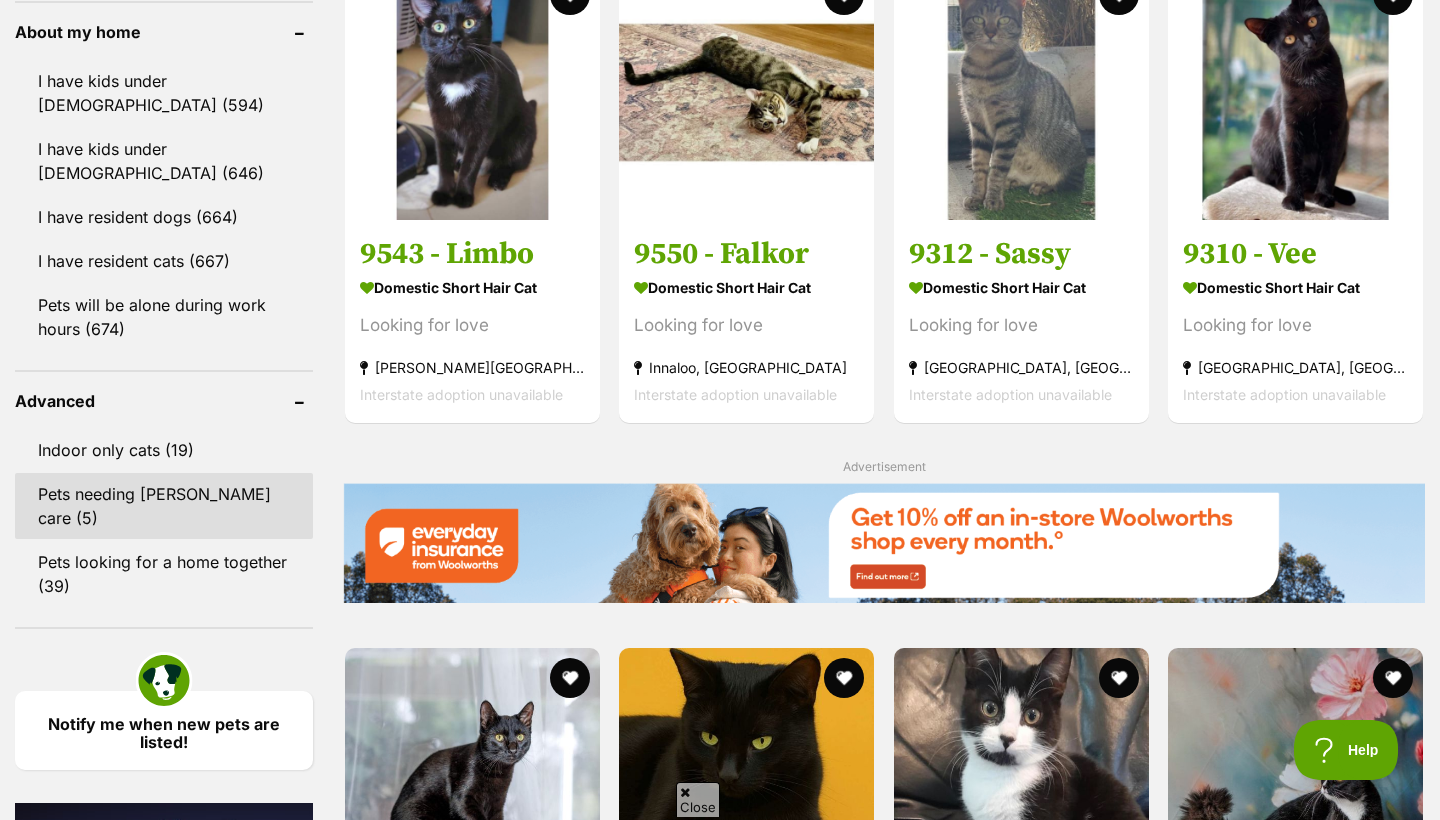 click on "Pets needing foster care (5)" at bounding box center [164, 506] 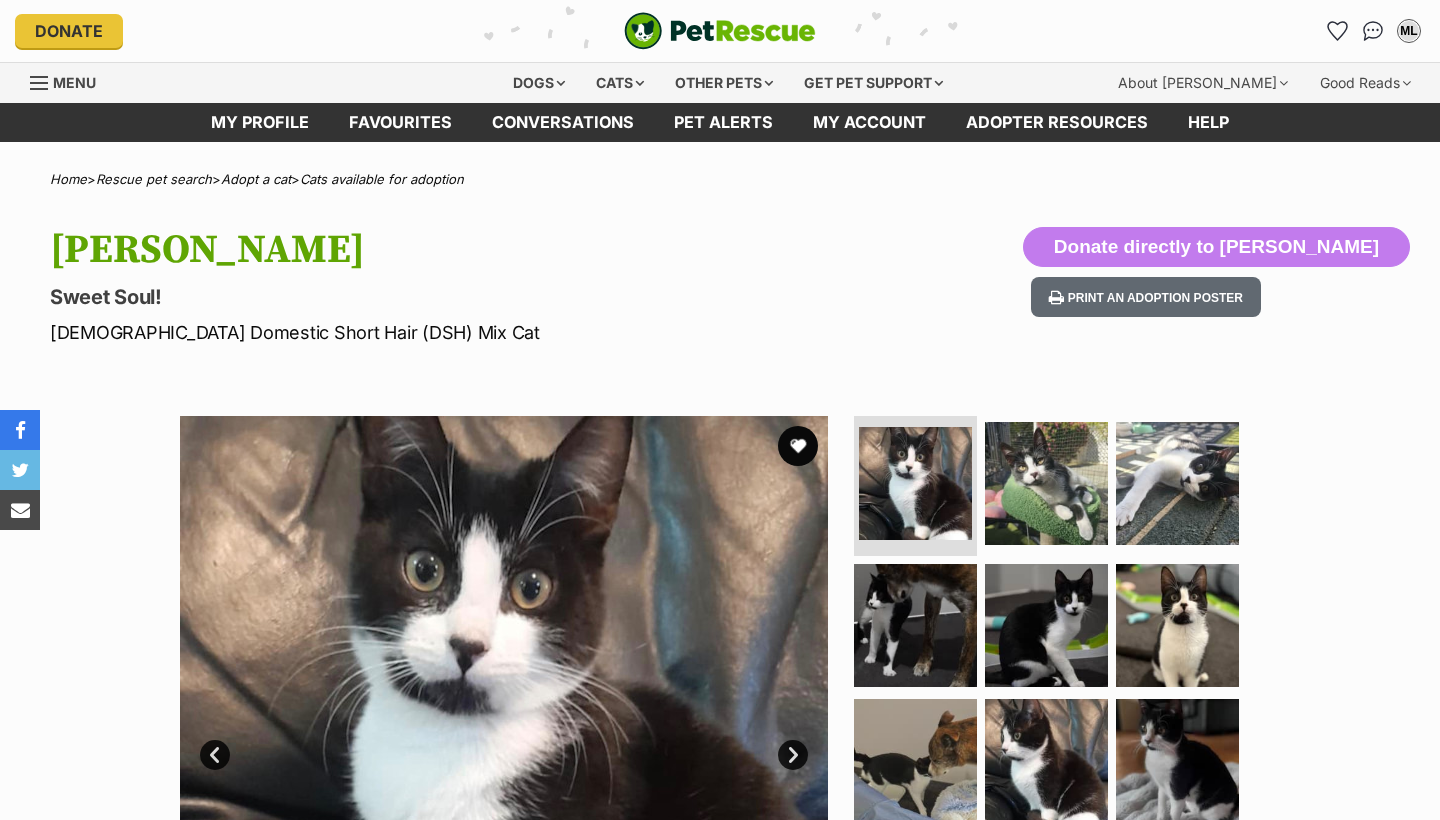scroll, scrollTop: 0, scrollLeft: 0, axis: both 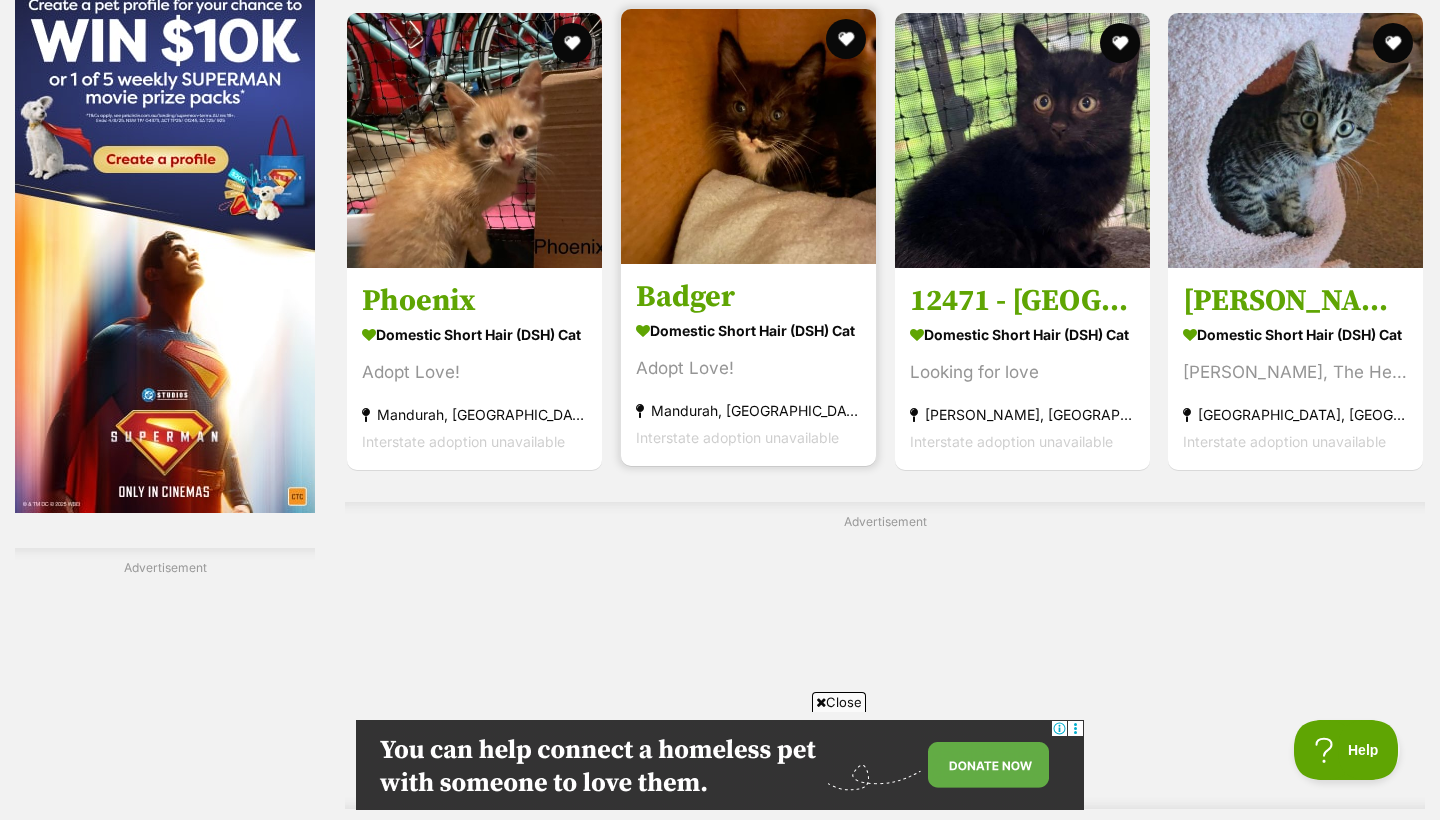 click at bounding box center [748, 136] 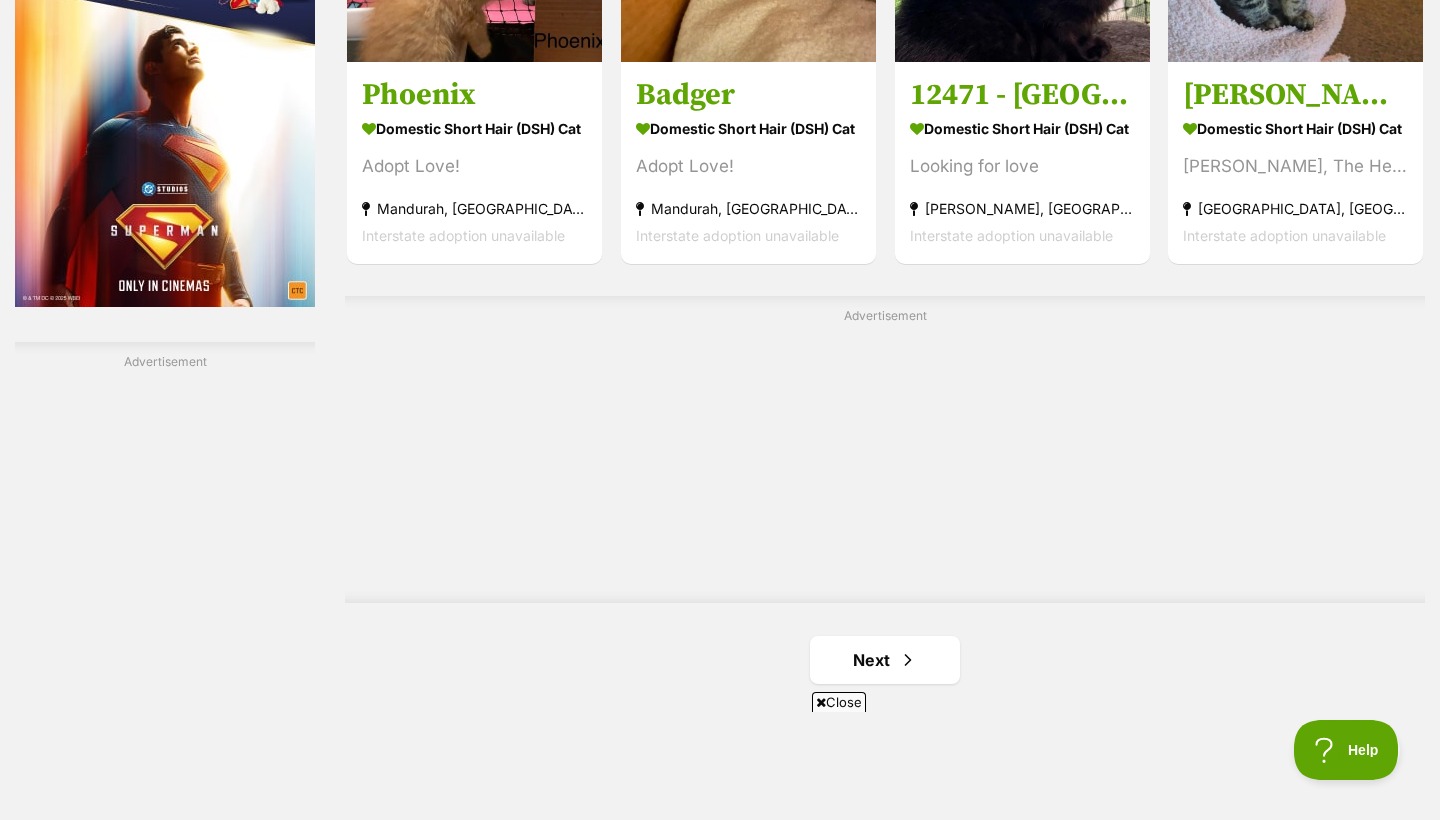 scroll, scrollTop: 3648, scrollLeft: 0, axis: vertical 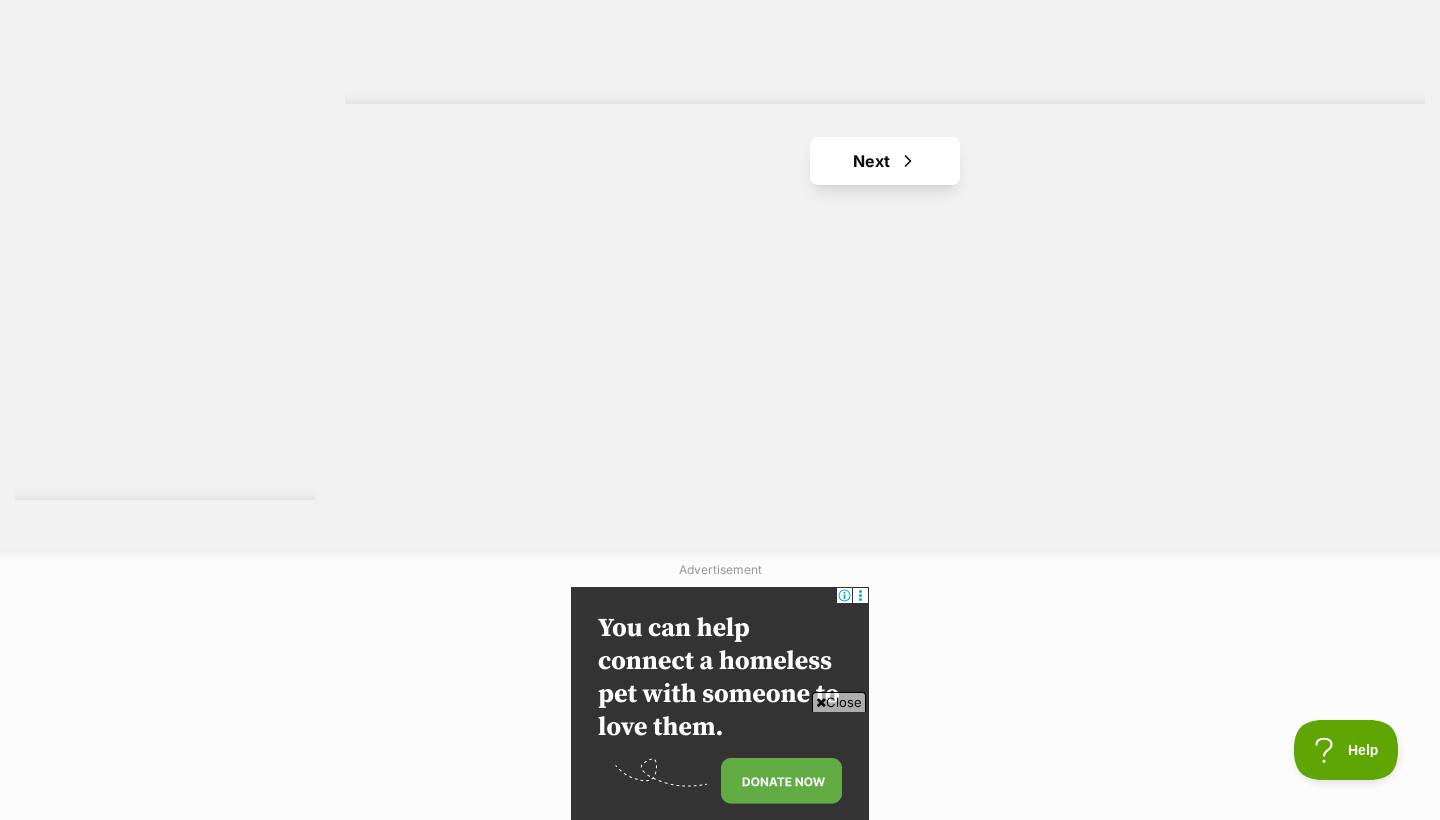 click on "Next" at bounding box center [885, 161] 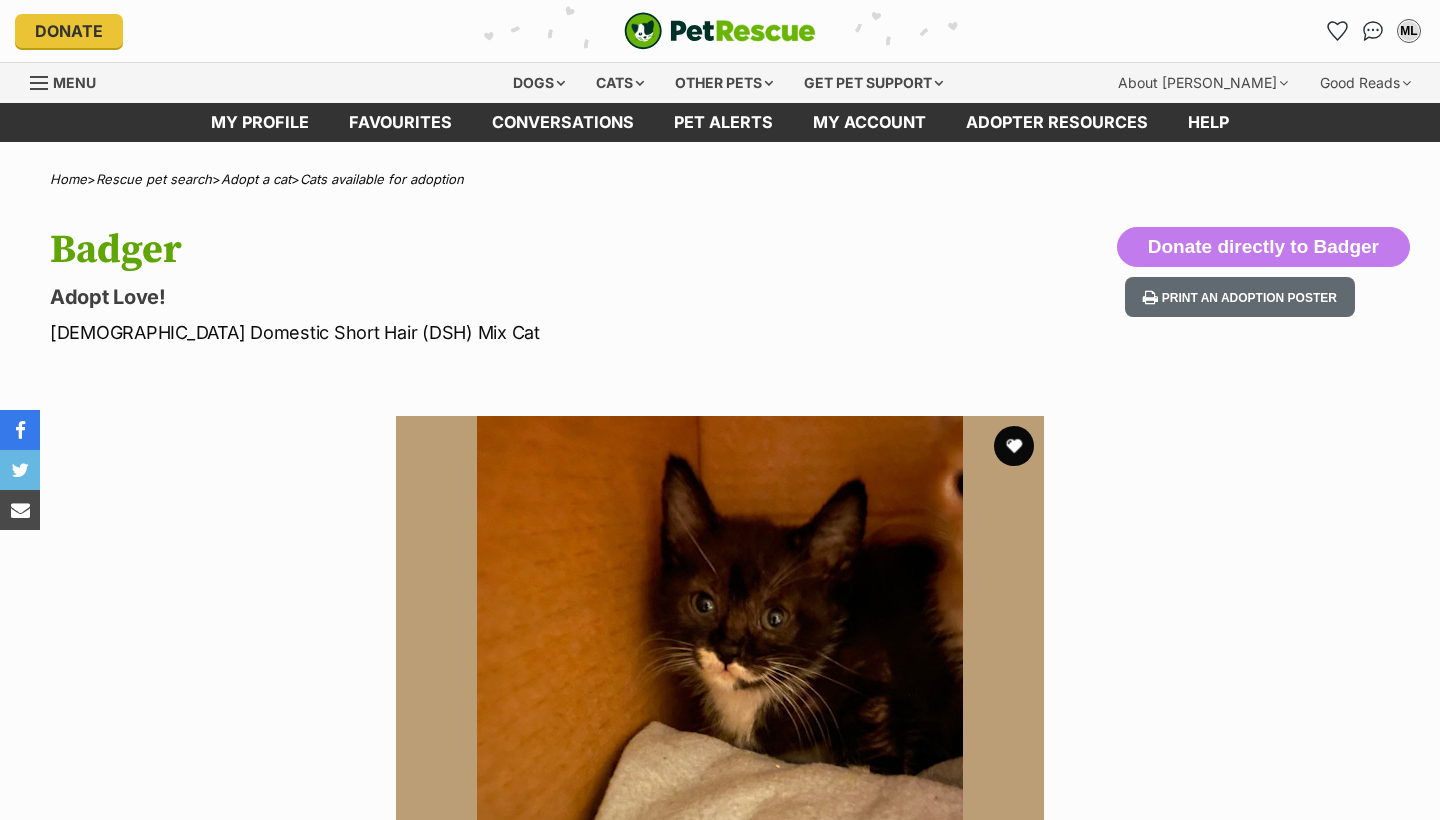 scroll, scrollTop: 0, scrollLeft: 0, axis: both 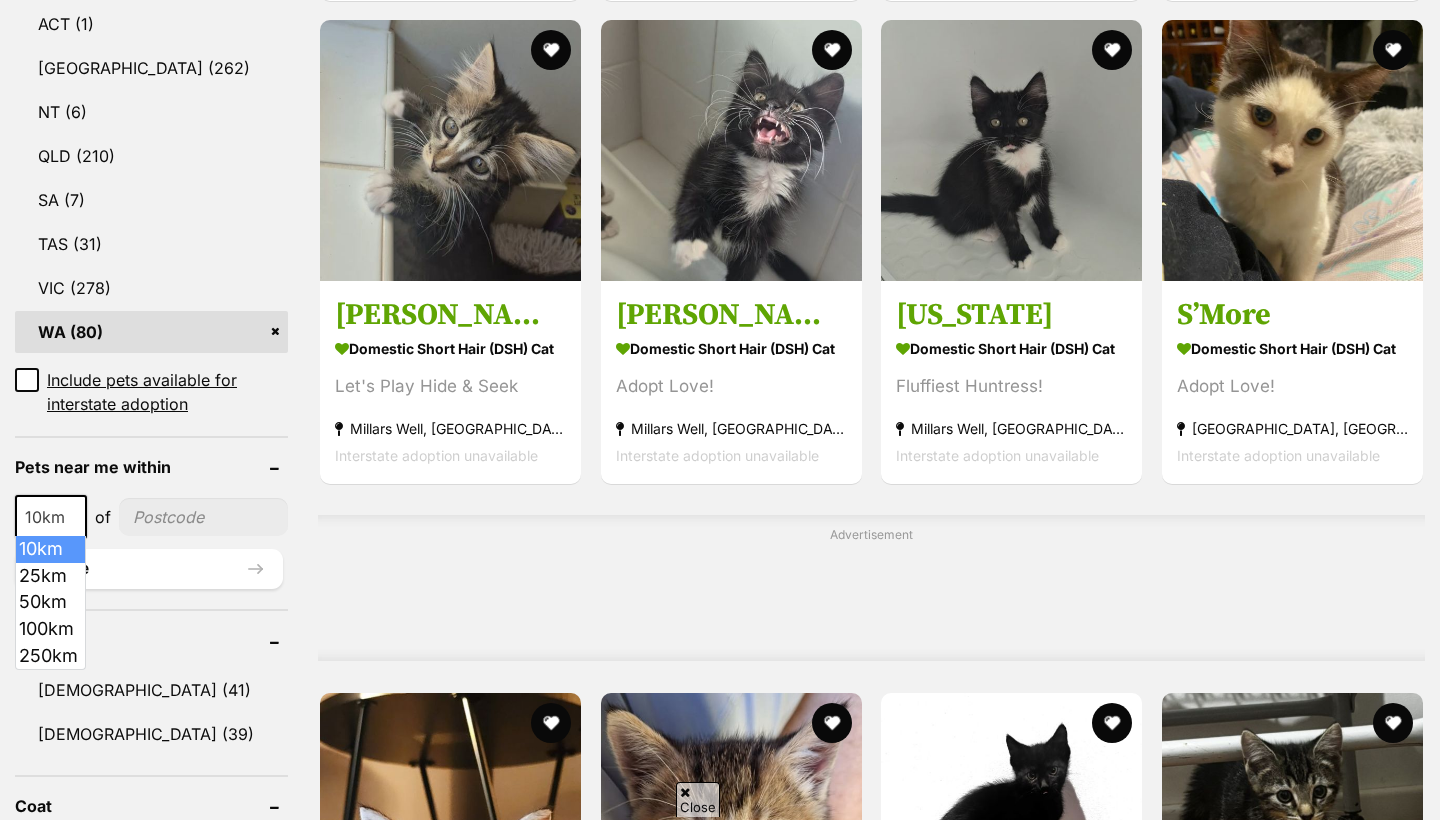 click at bounding box center [76, 517] 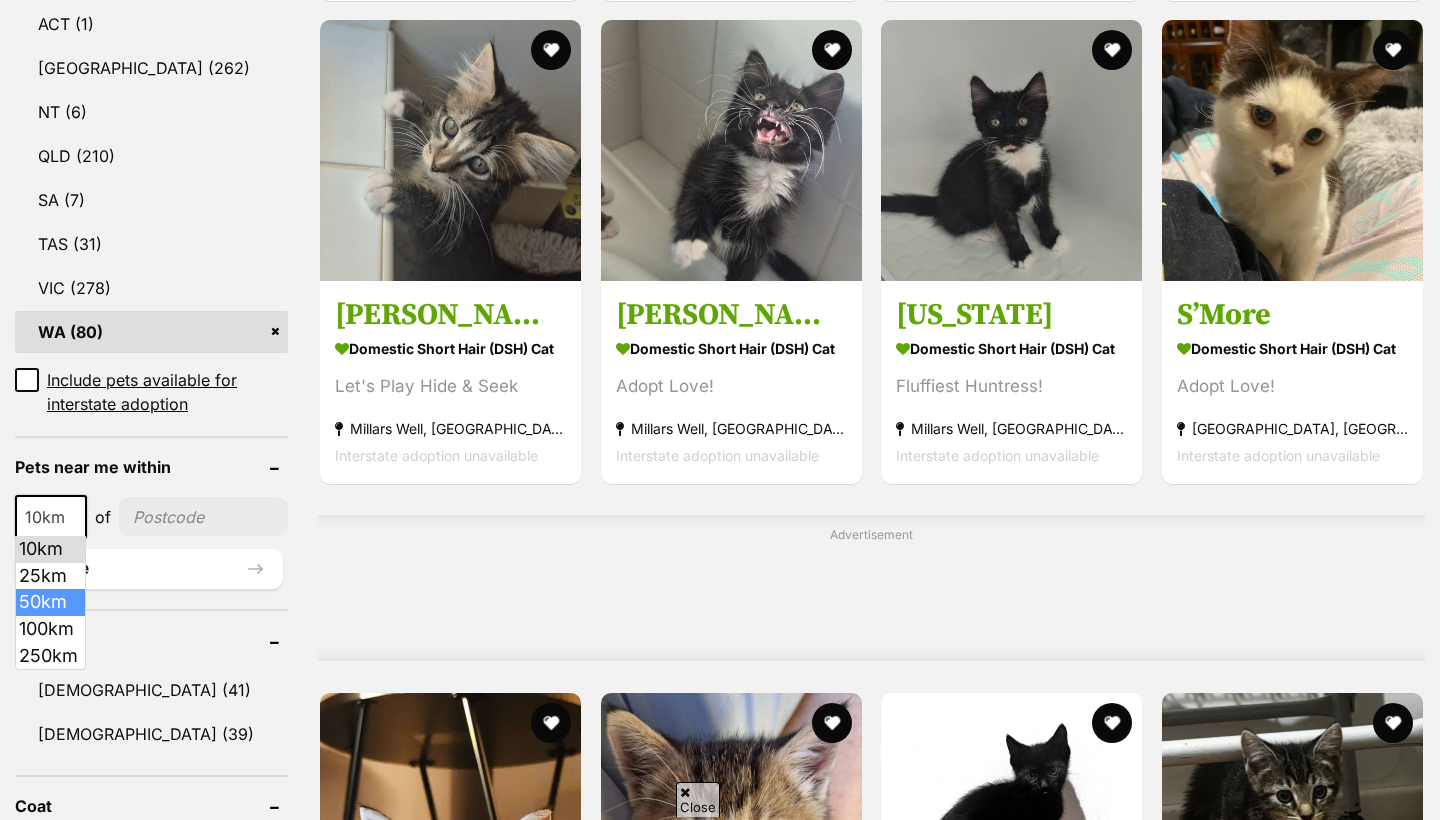select on "50" 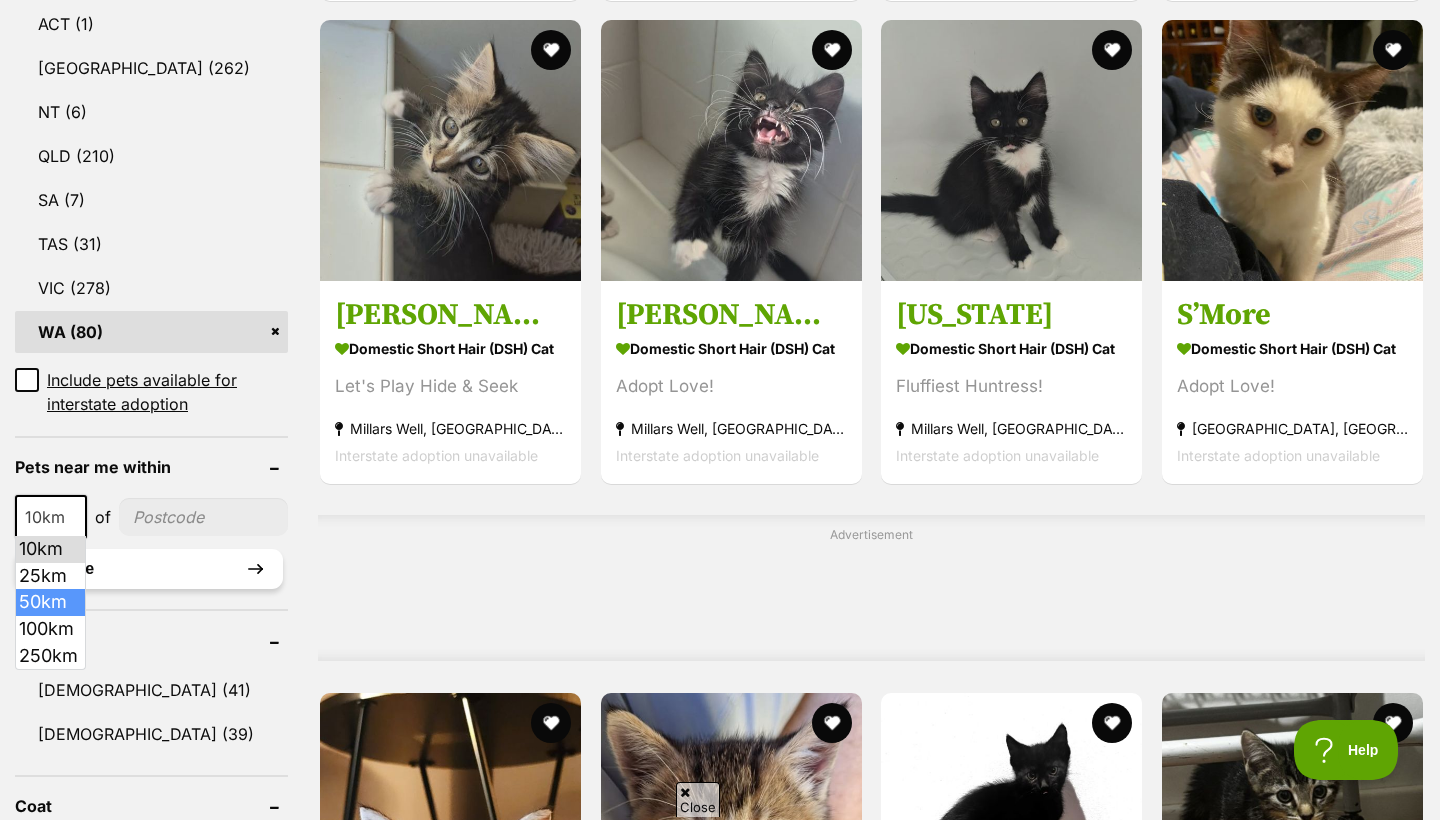 scroll, scrollTop: 0, scrollLeft: 0, axis: both 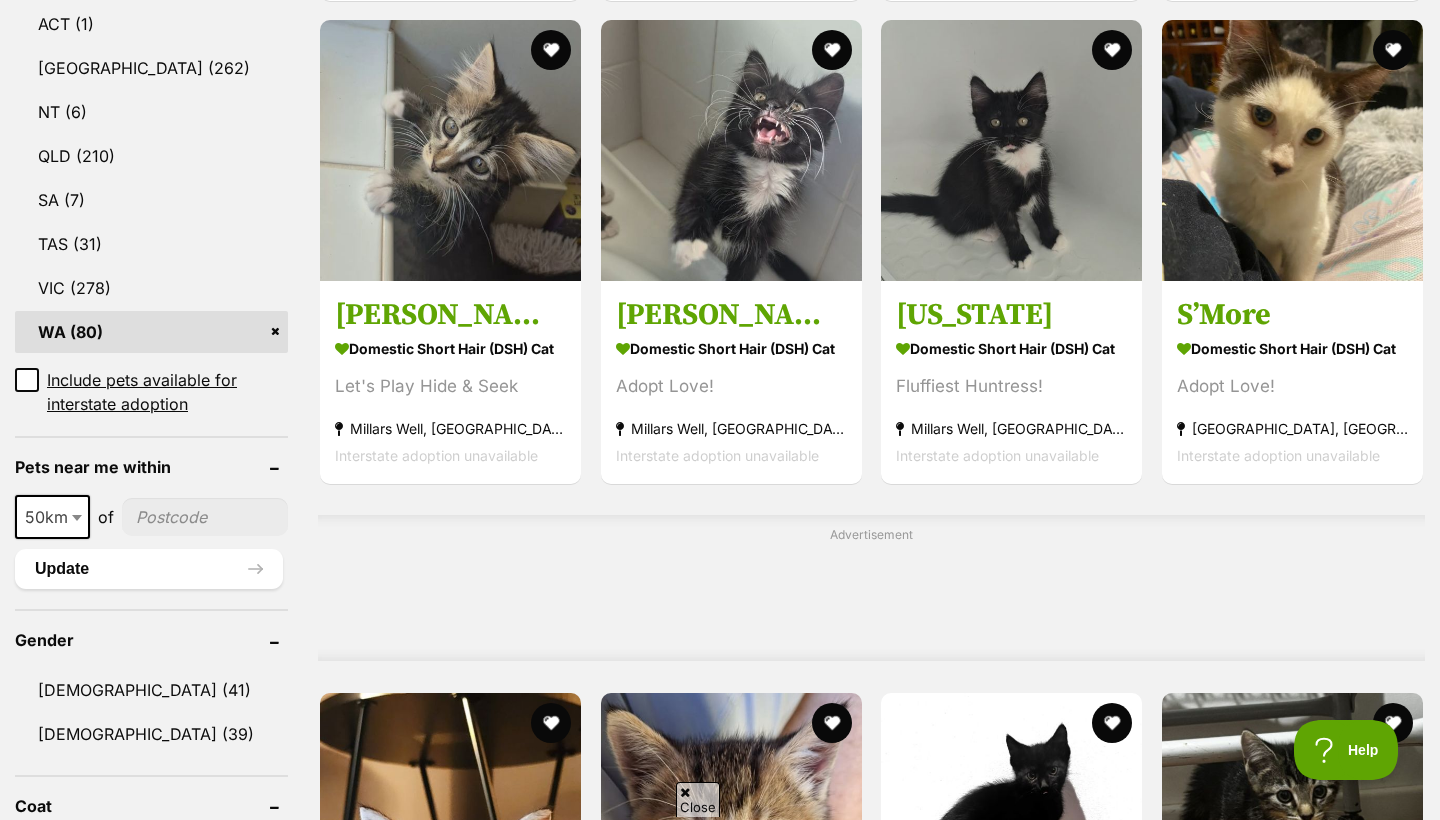 click at bounding box center (205, 517) 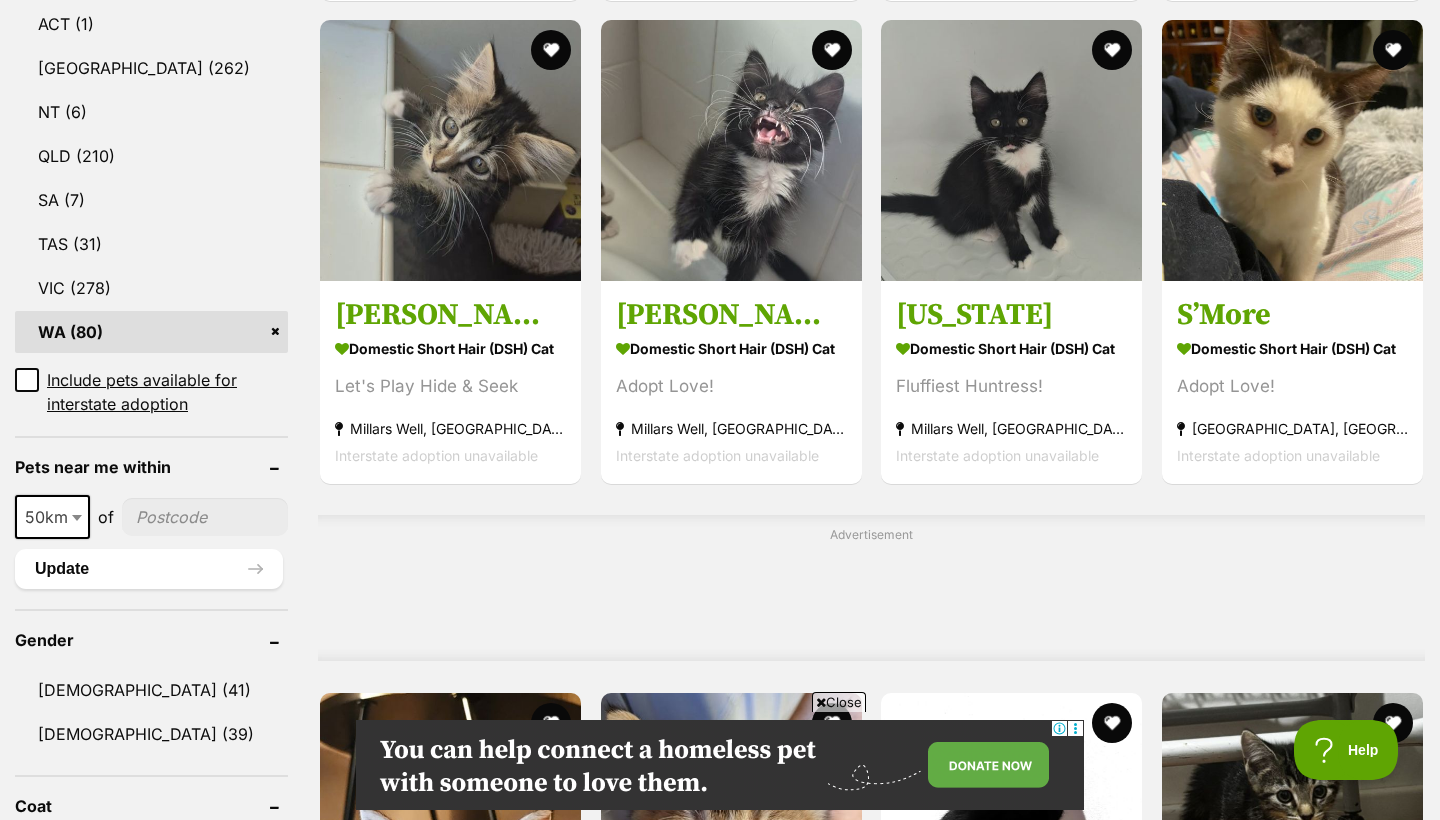 scroll, scrollTop: 0, scrollLeft: 0, axis: both 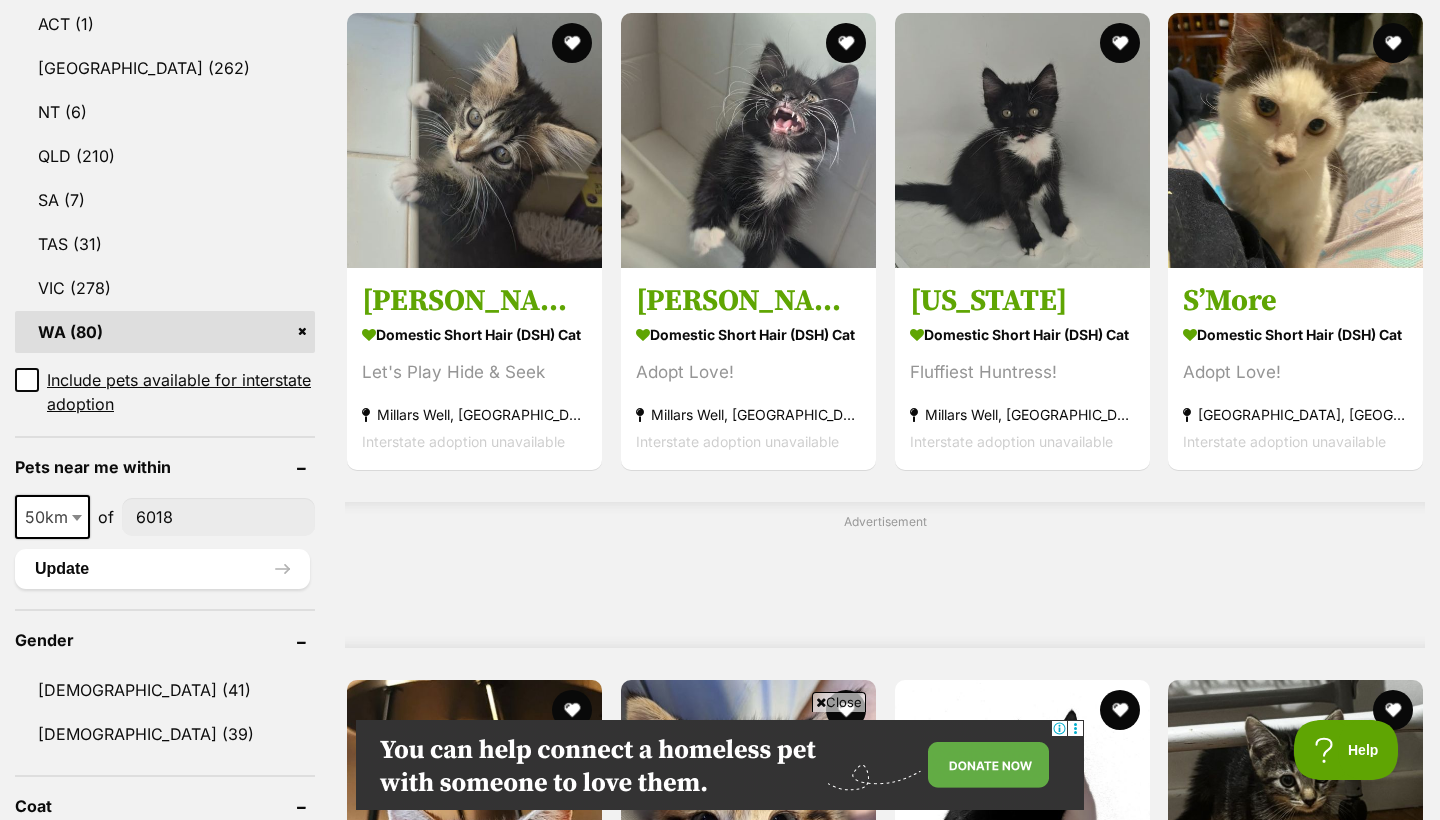 type on "6018" 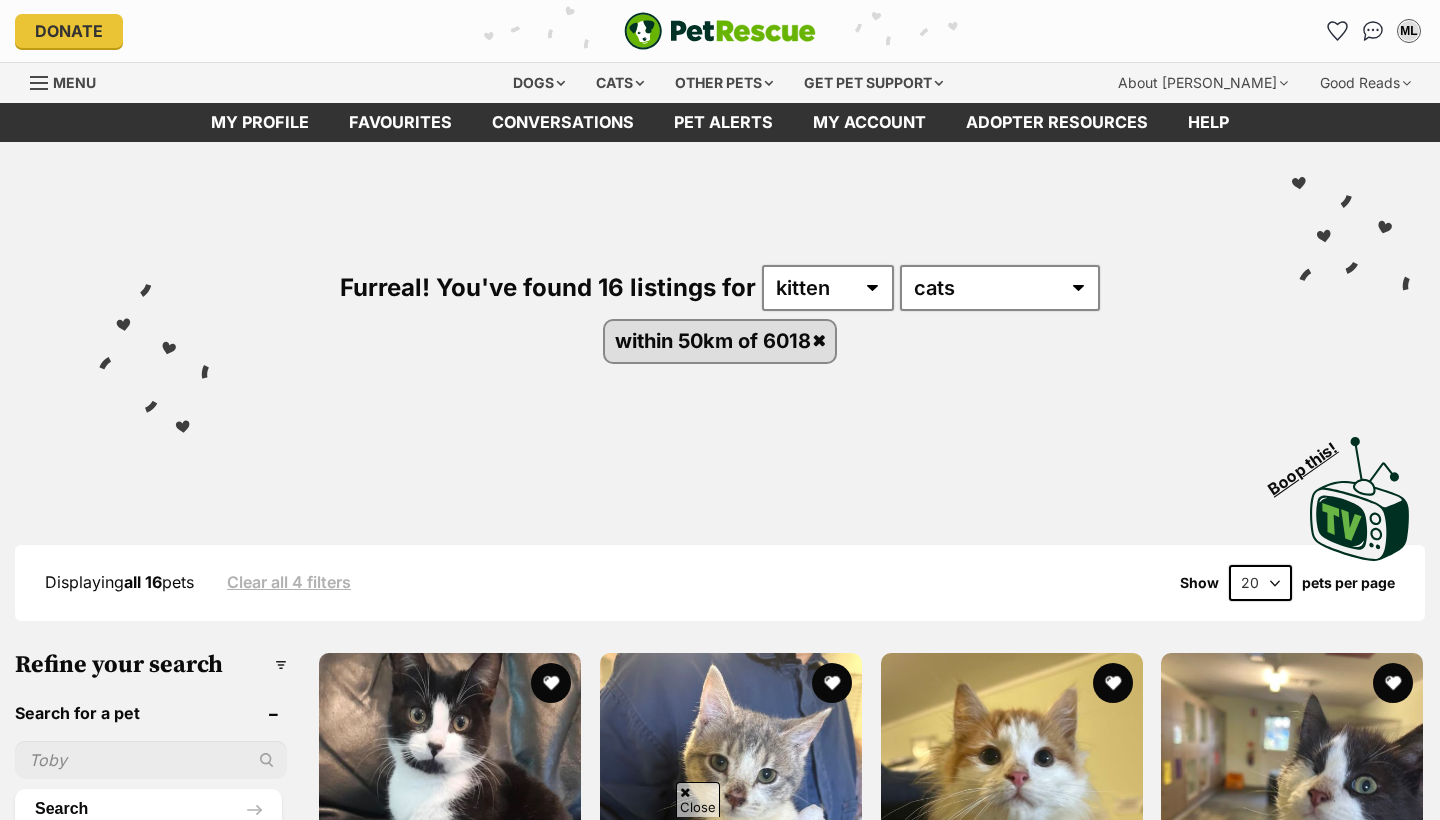 scroll, scrollTop: 572, scrollLeft: 0, axis: vertical 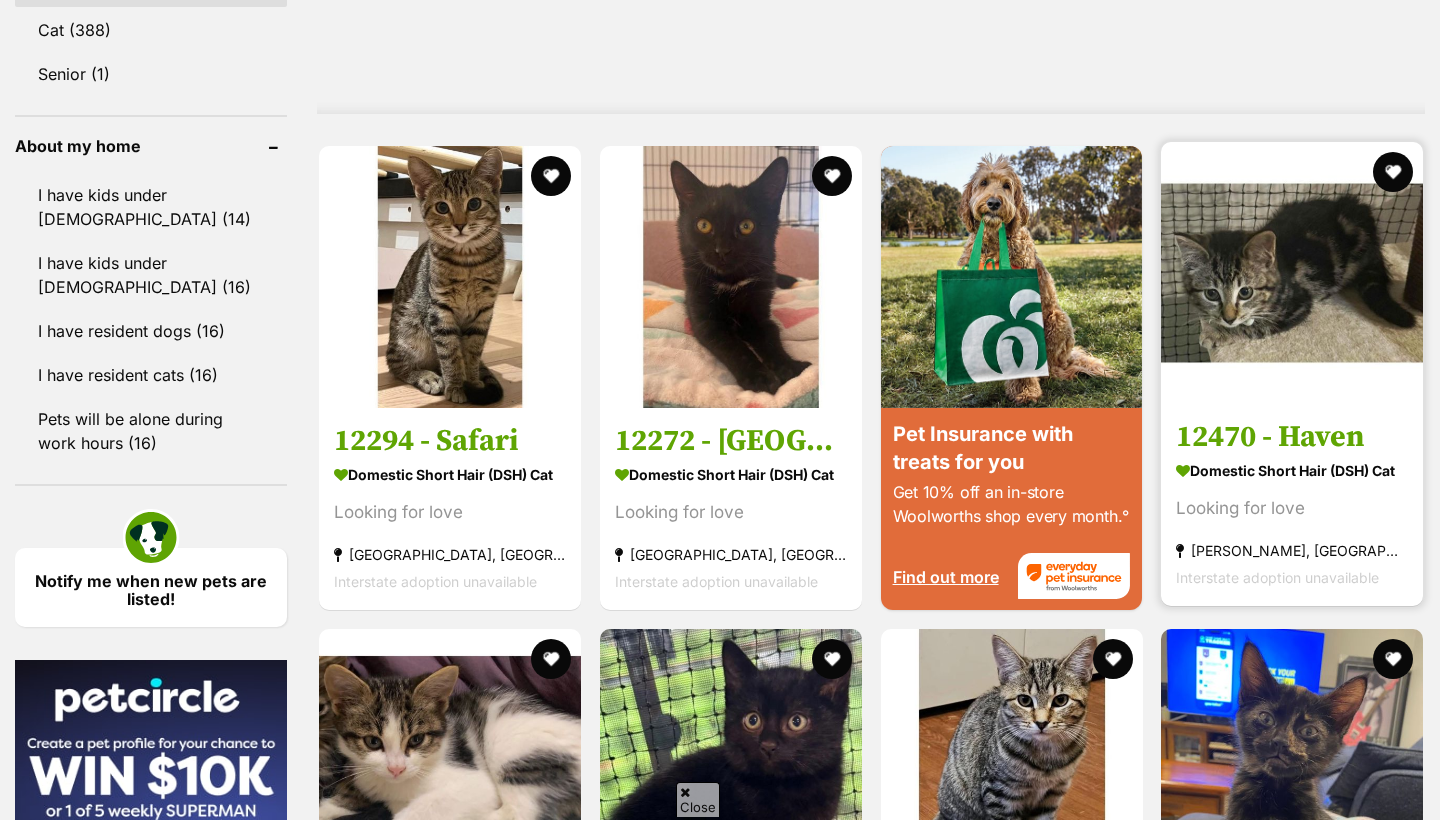 click at bounding box center (1292, 273) 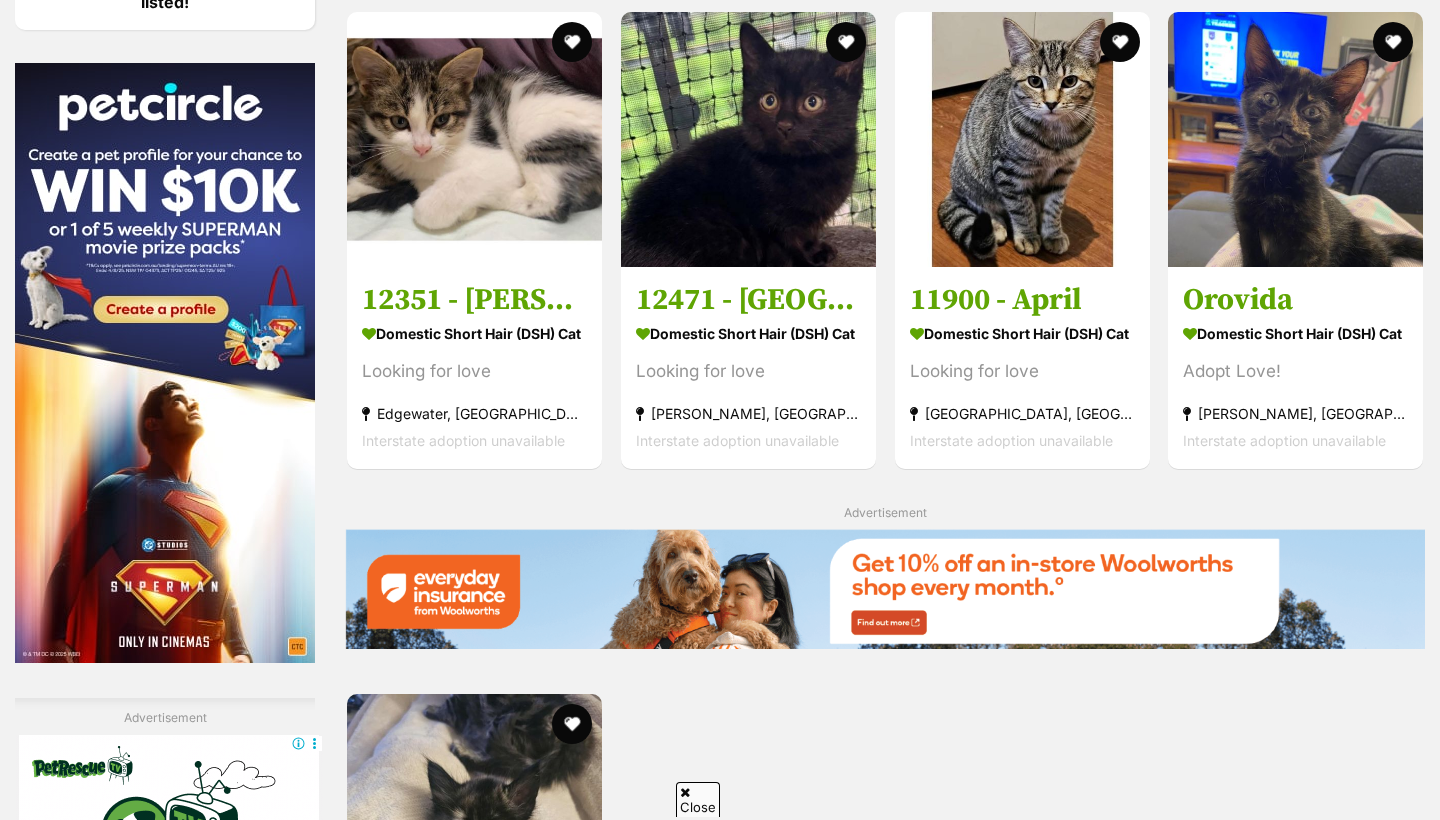 scroll, scrollTop: 2259, scrollLeft: 0, axis: vertical 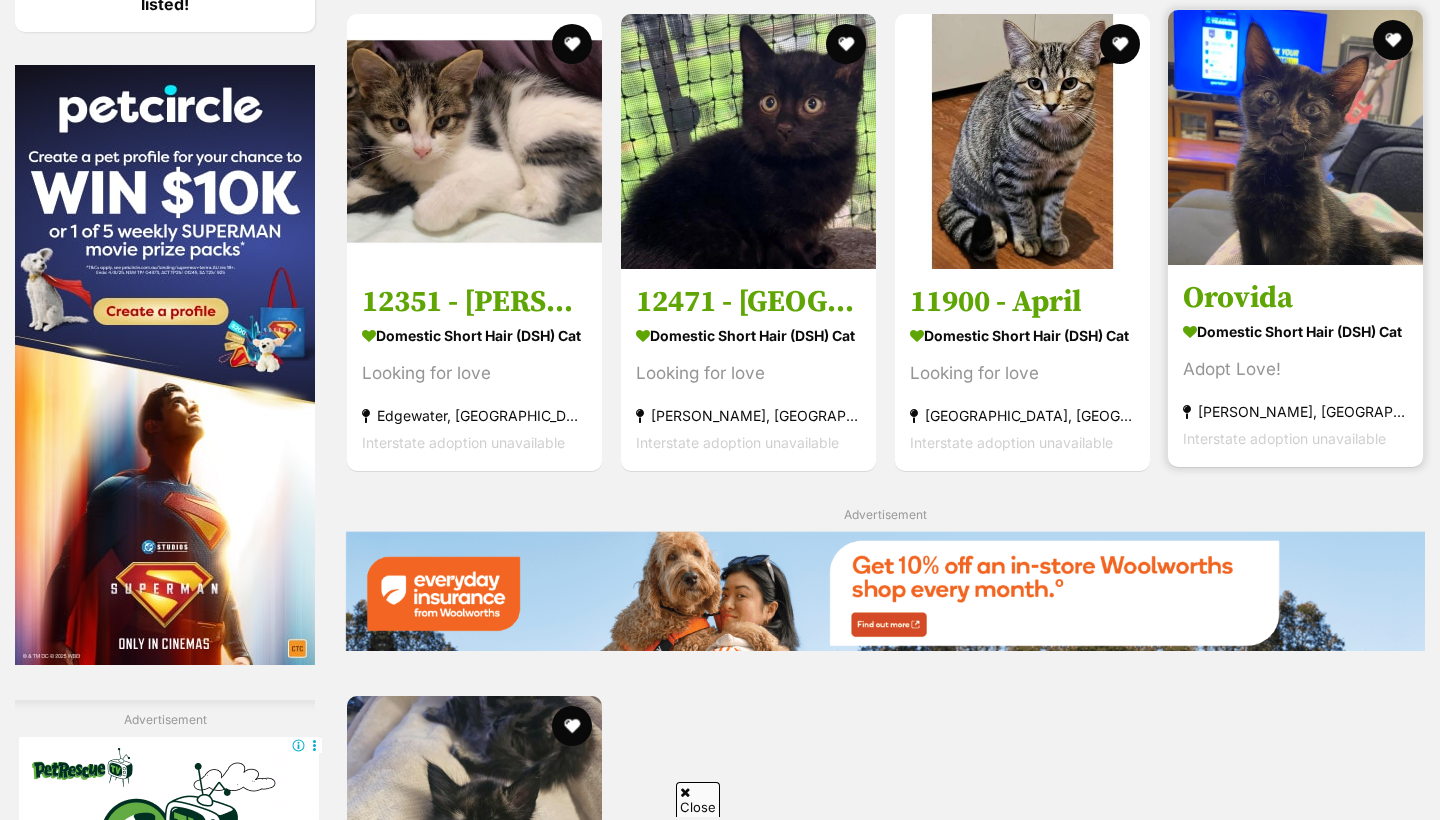 click on "Orovida
Domestic Short Hair (DSH) Cat
Adopt Love!
[GEOGRAPHIC_DATA], [GEOGRAPHIC_DATA]
Interstate adoption unavailable" at bounding box center (1295, 365) 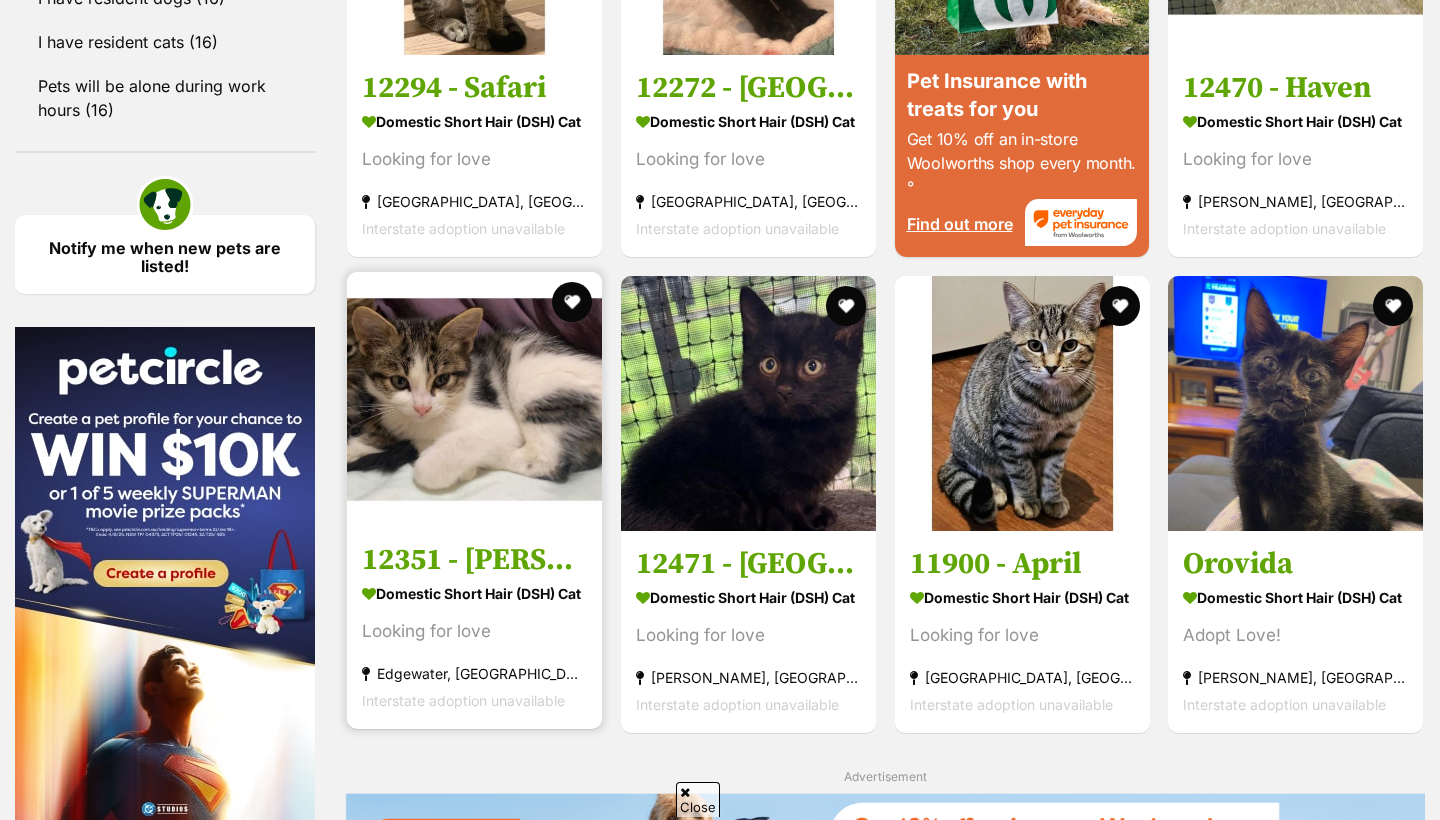 scroll, scrollTop: 1996, scrollLeft: 0, axis: vertical 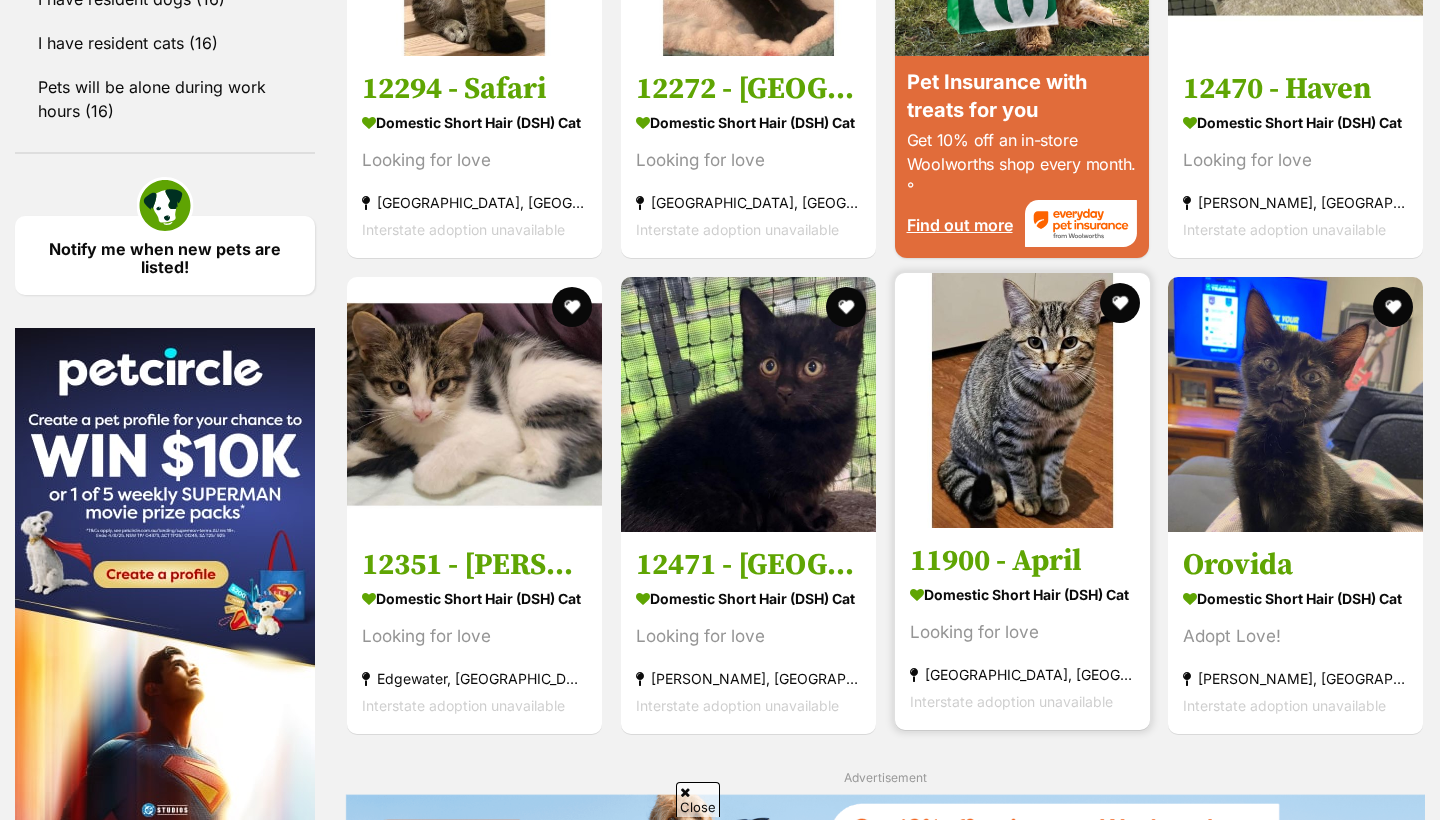 click at bounding box center [1022, 400] 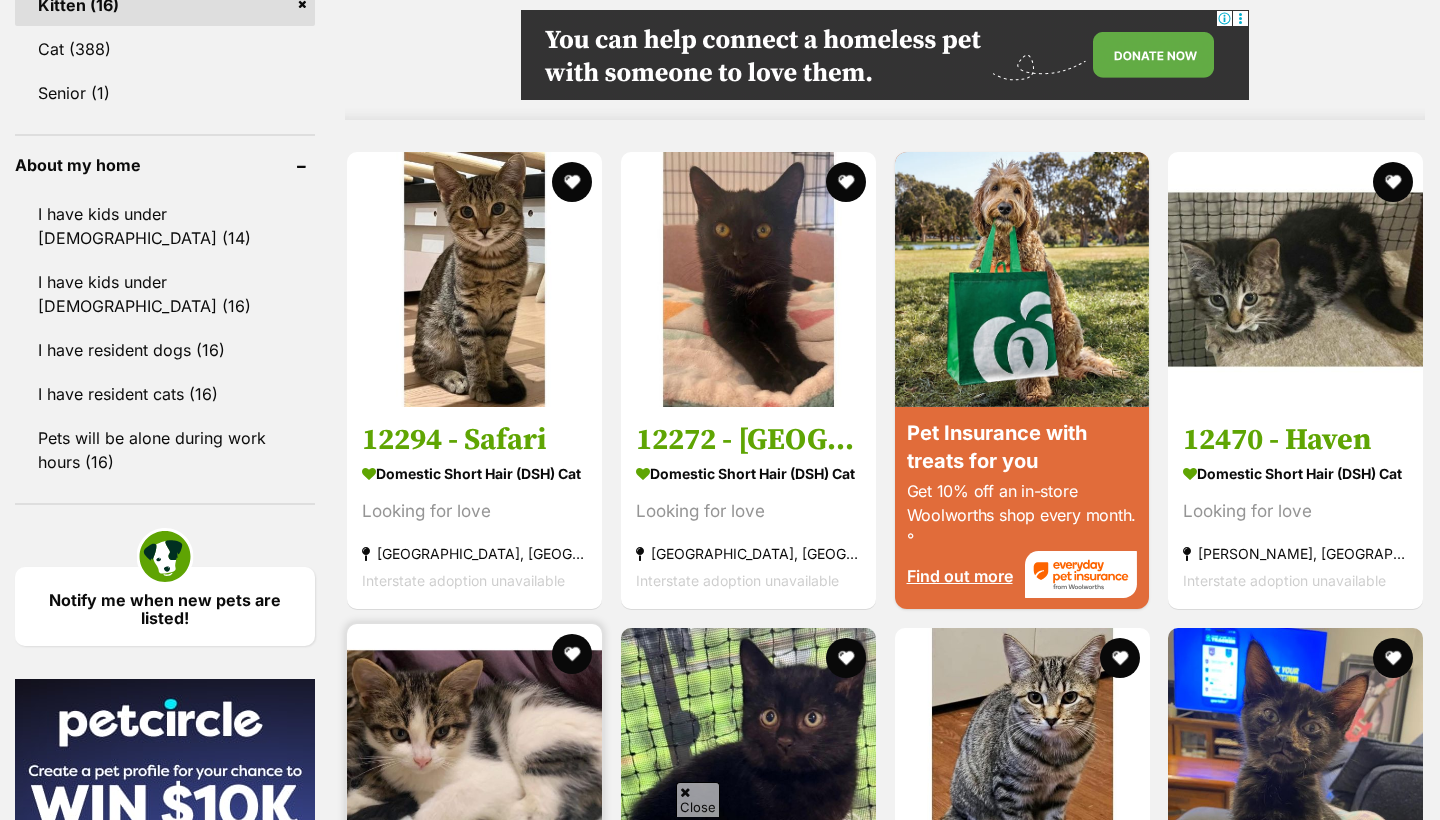 scroll, scrollTop: 1478, scrollLeft: 0, axis: vertical 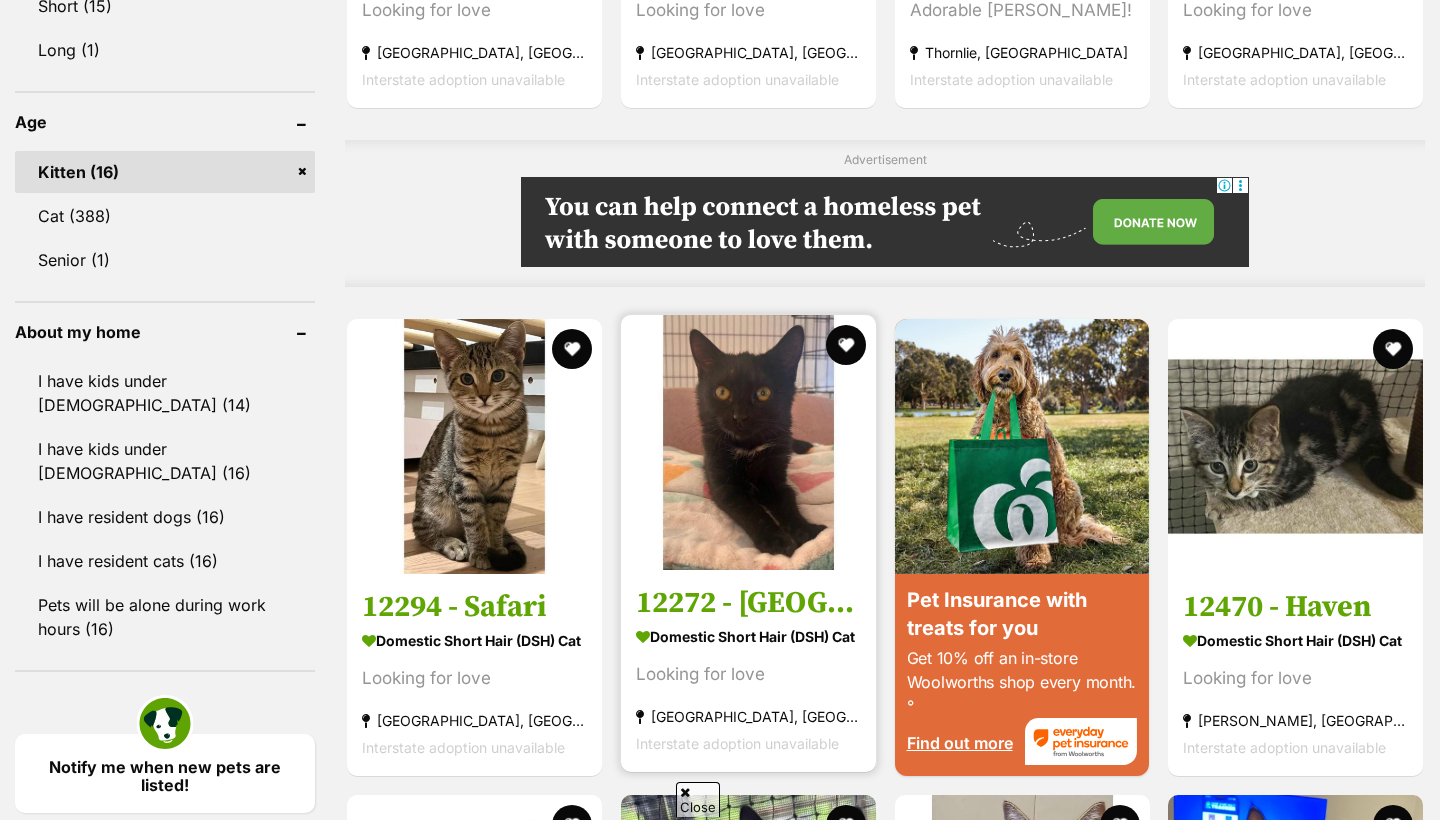 click at bounding box center [748, 442] 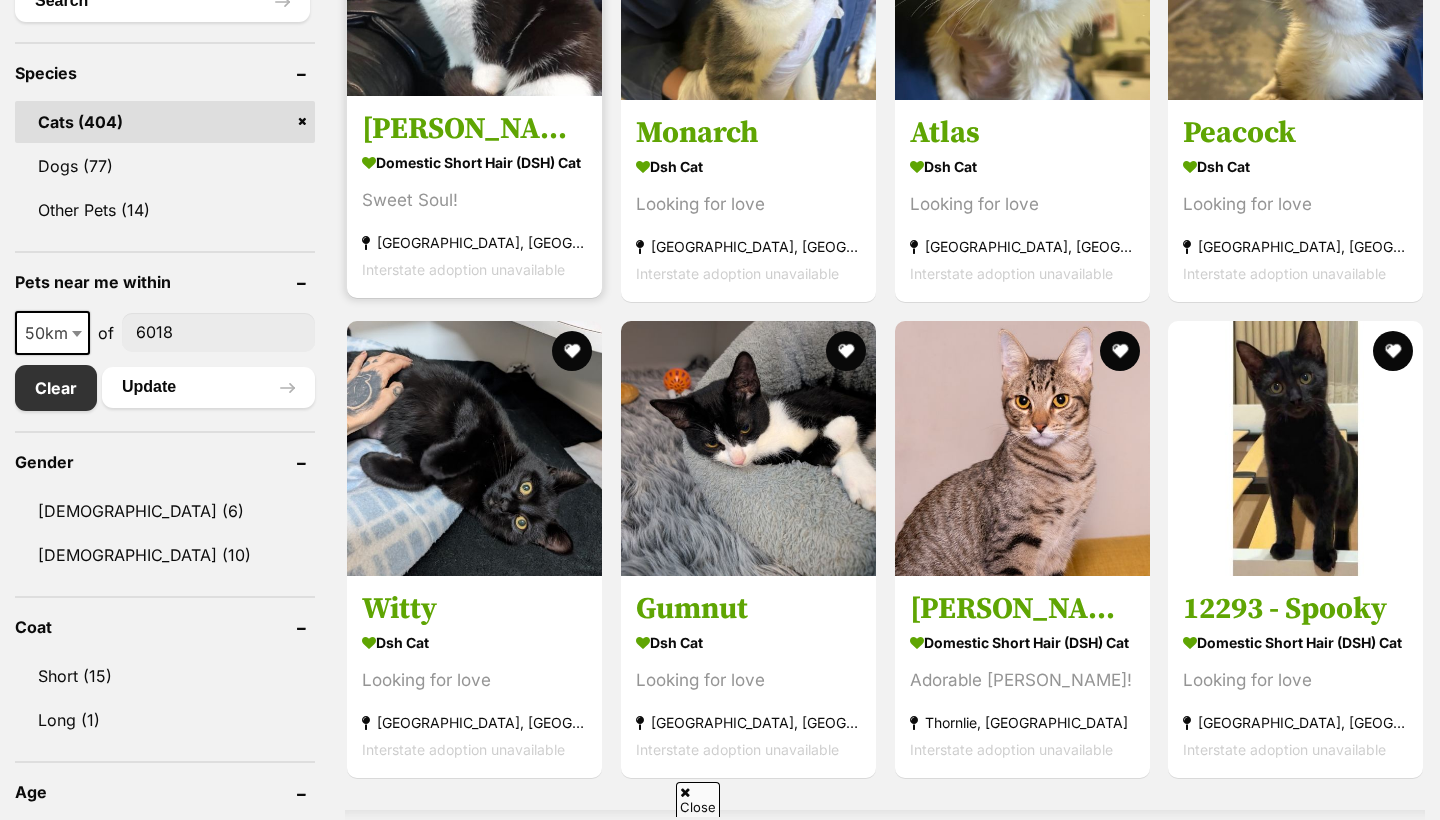 scroll, scrollTop: 807, scrollLeft: 0, axis: vertical 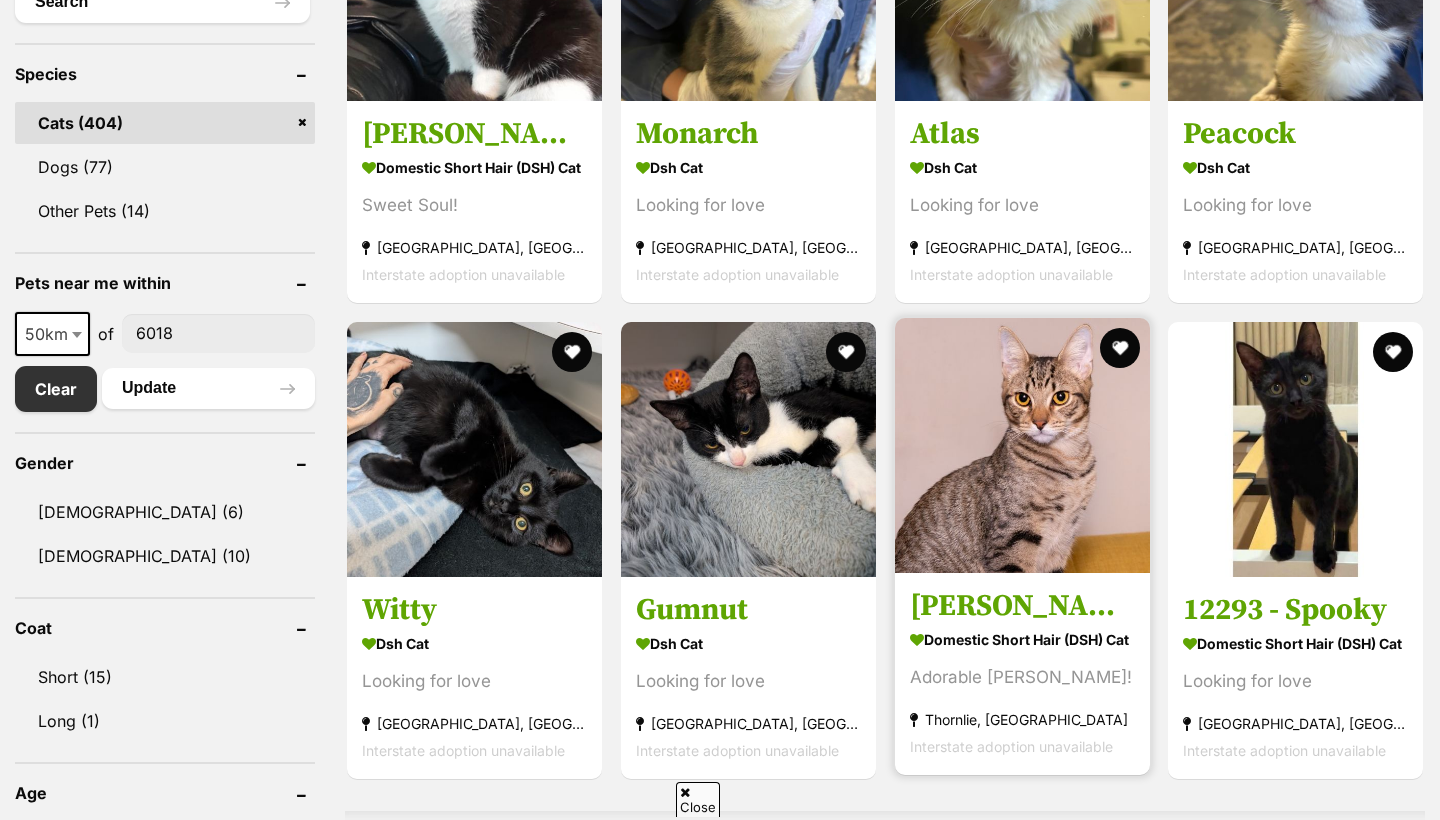 click at bounding box center [1022, 445] 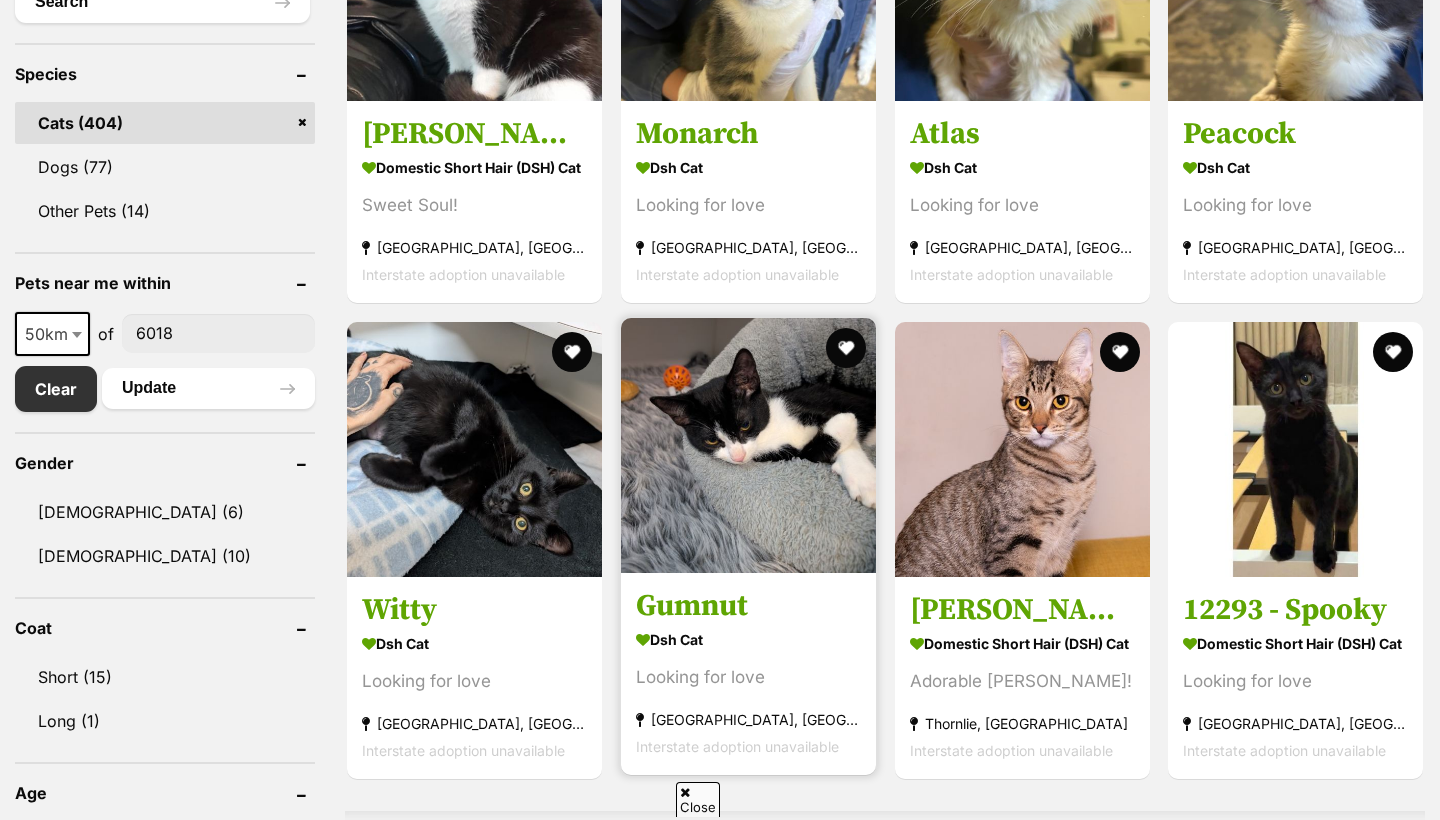scroll, scrollTop: 932, scrollLeft: 0, axis: vertical 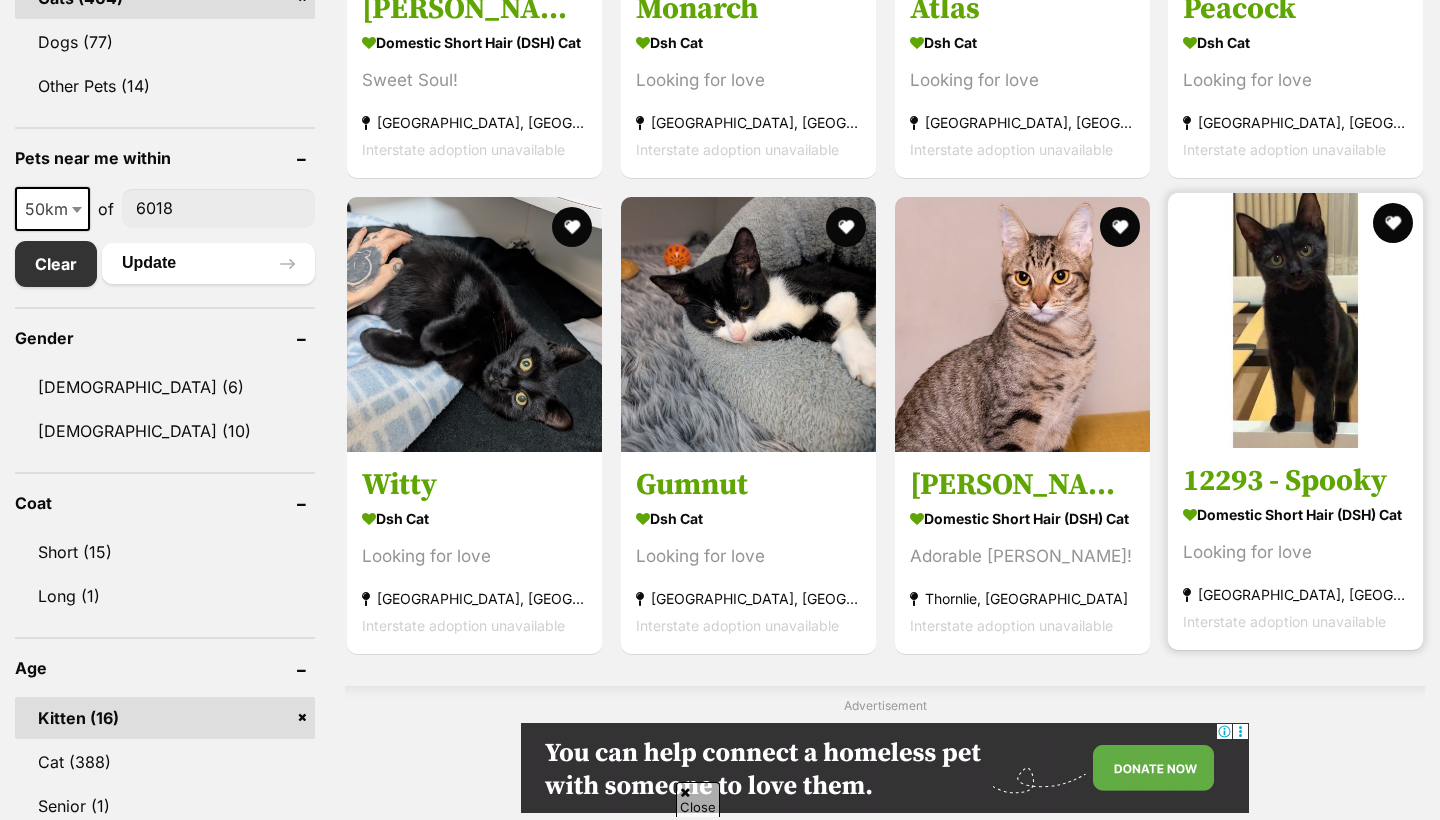 click at bounding box center (1295, 320) 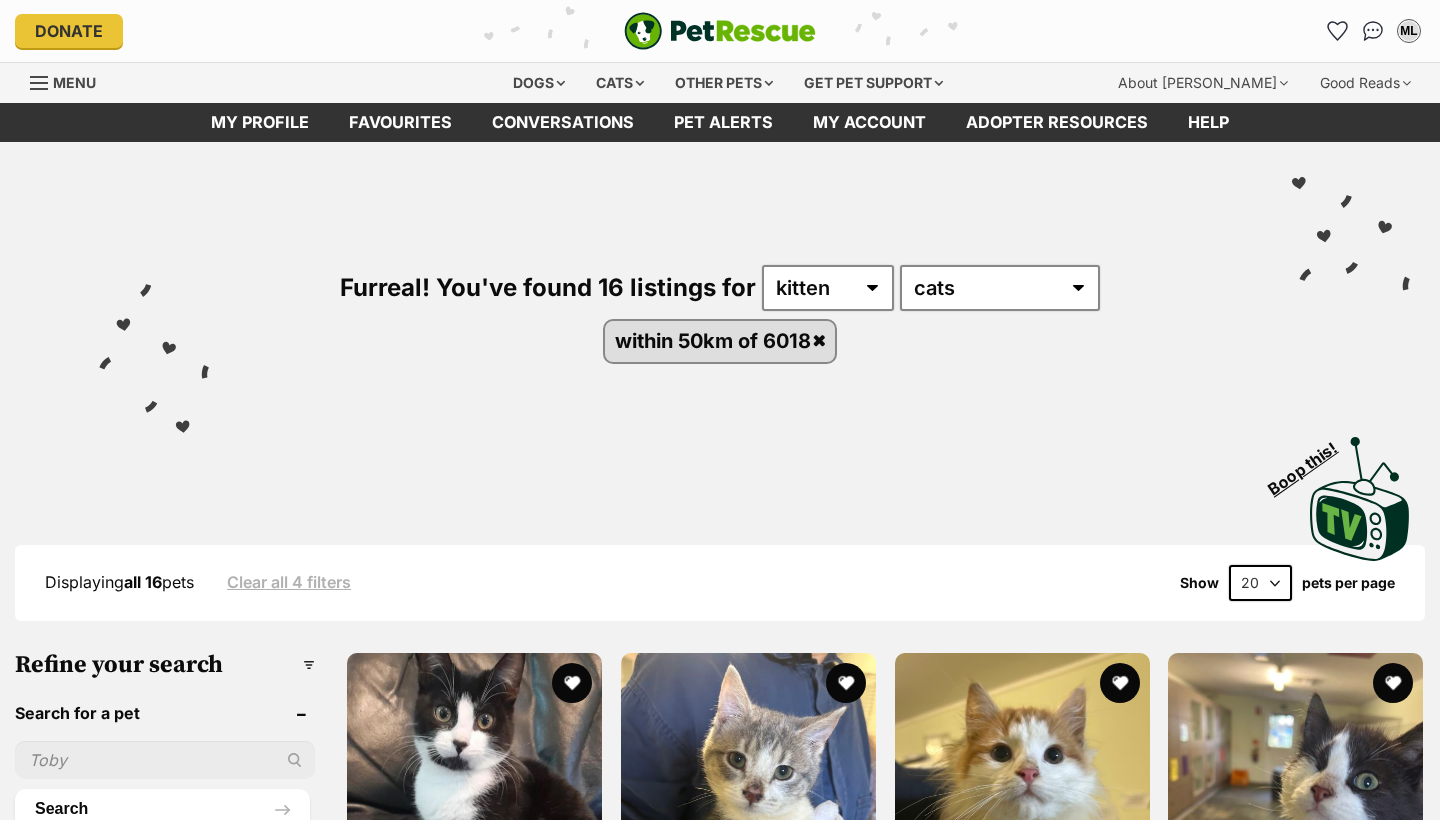 scroll, scrollTop: 0, scrollLeft: 0, axis: both 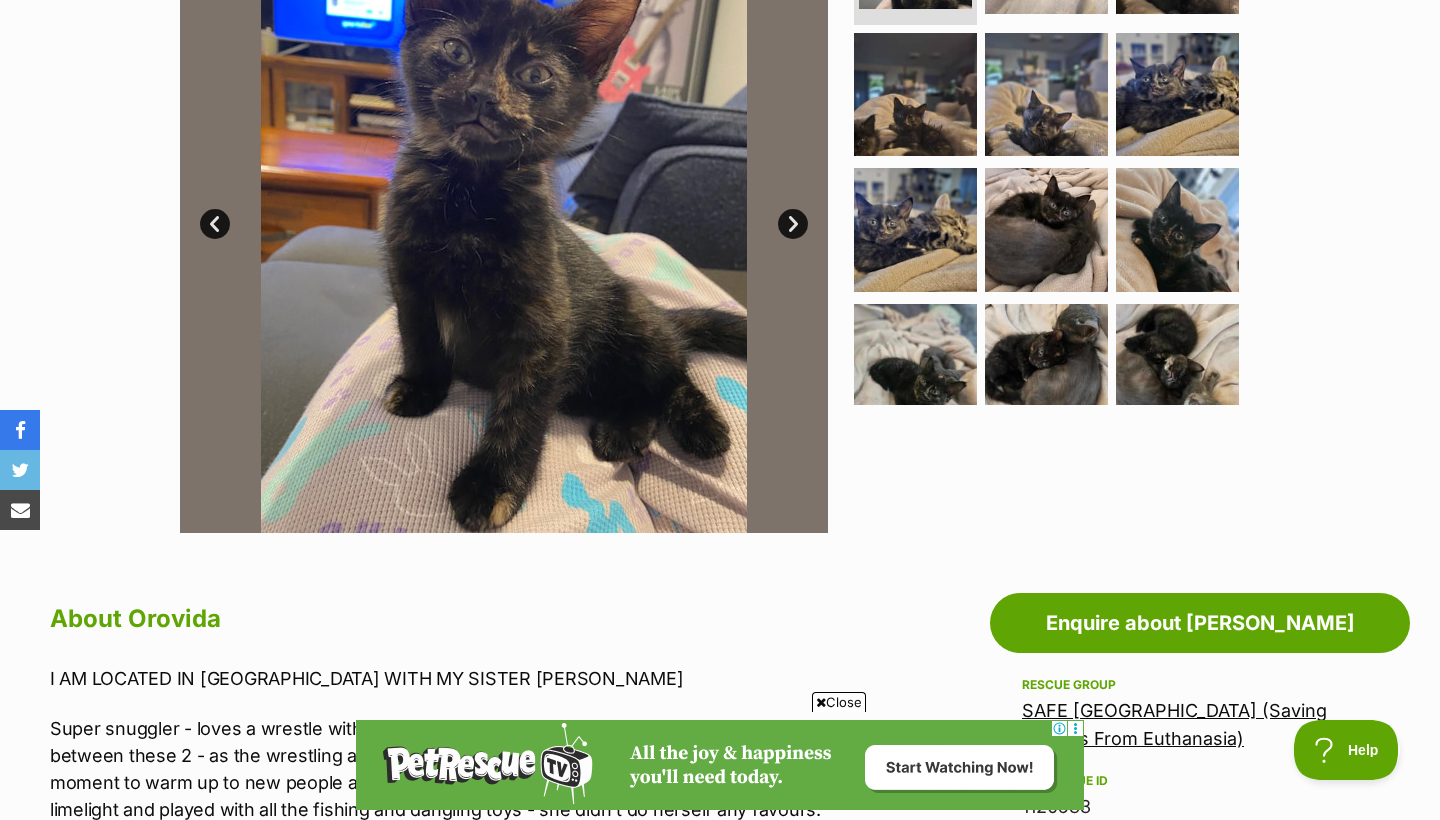 click on "Next" at bounding box center (793, 224) 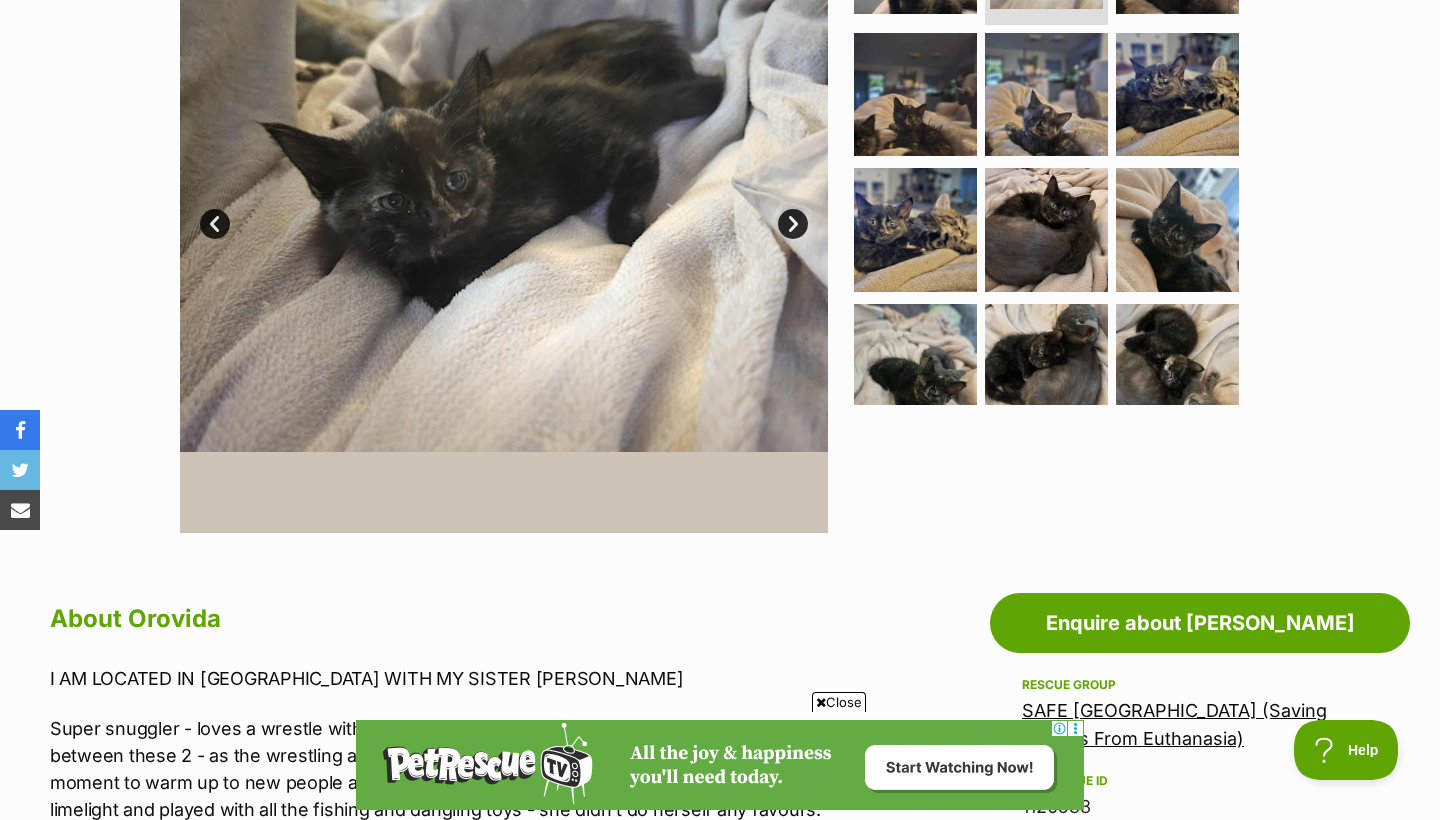 click on "Next" at bounding box center [793, 224] 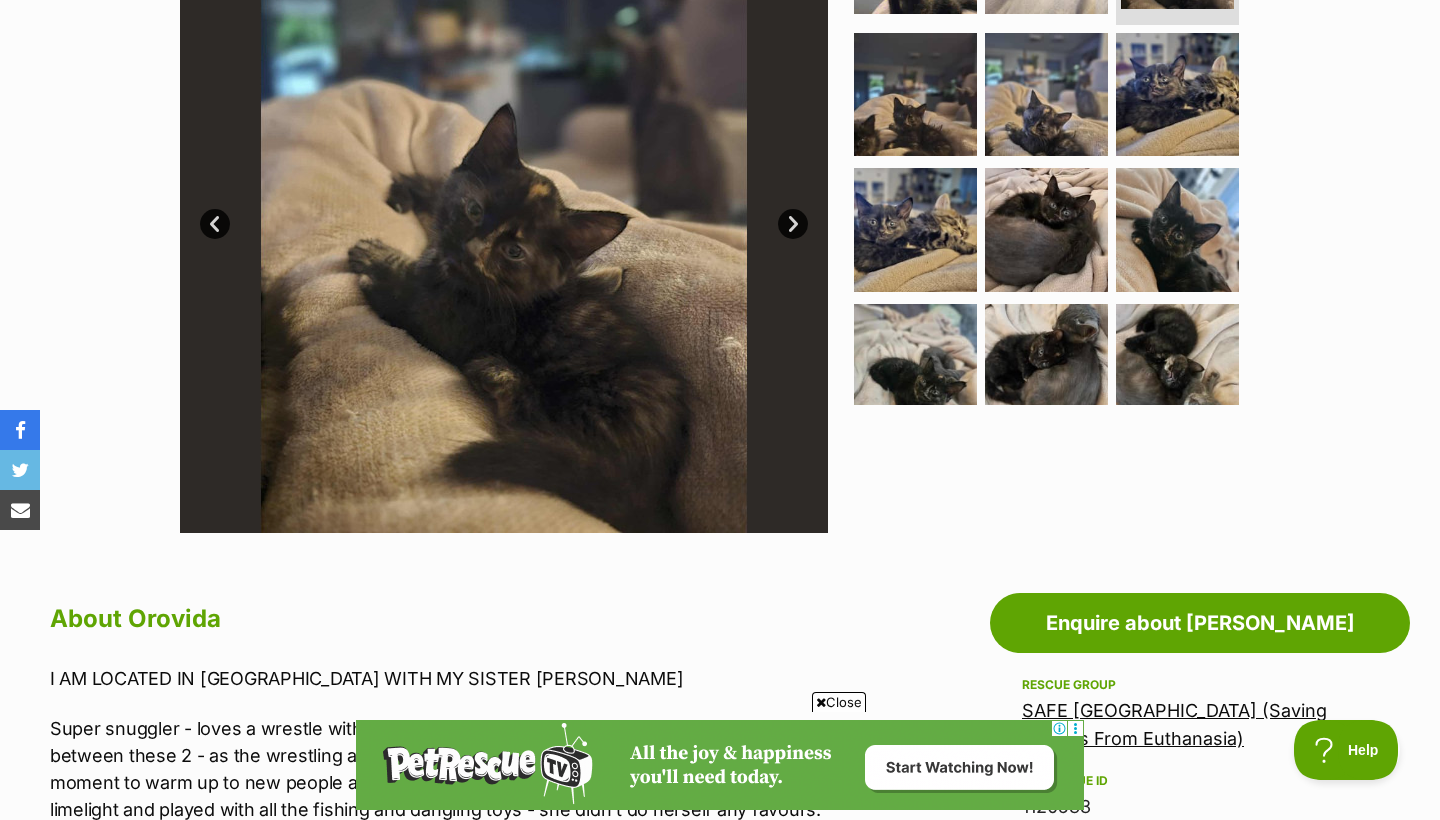 click on "Next" at bounding box center (793, 224) 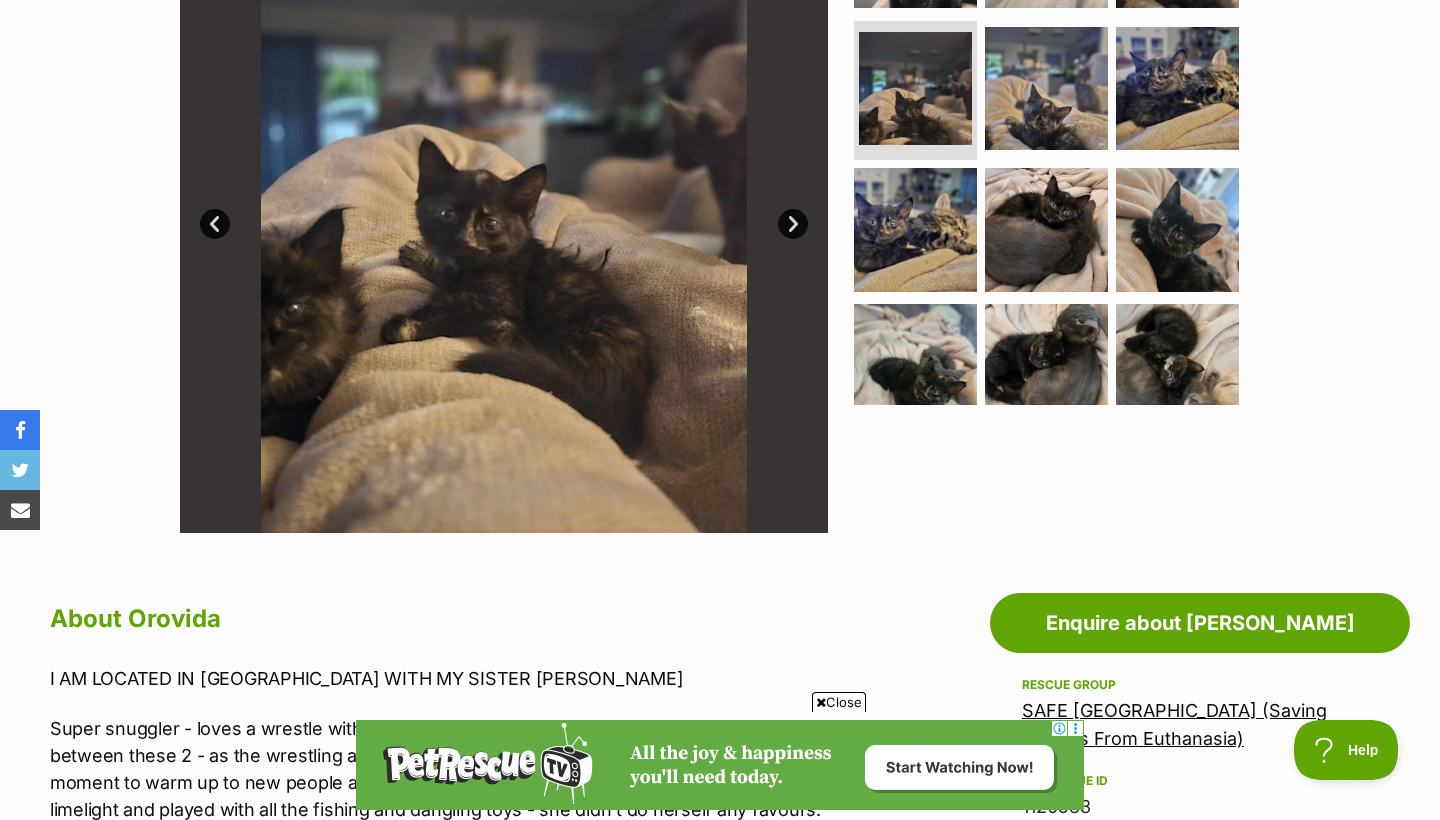 click on "Next" at bounding box center (793, 224) 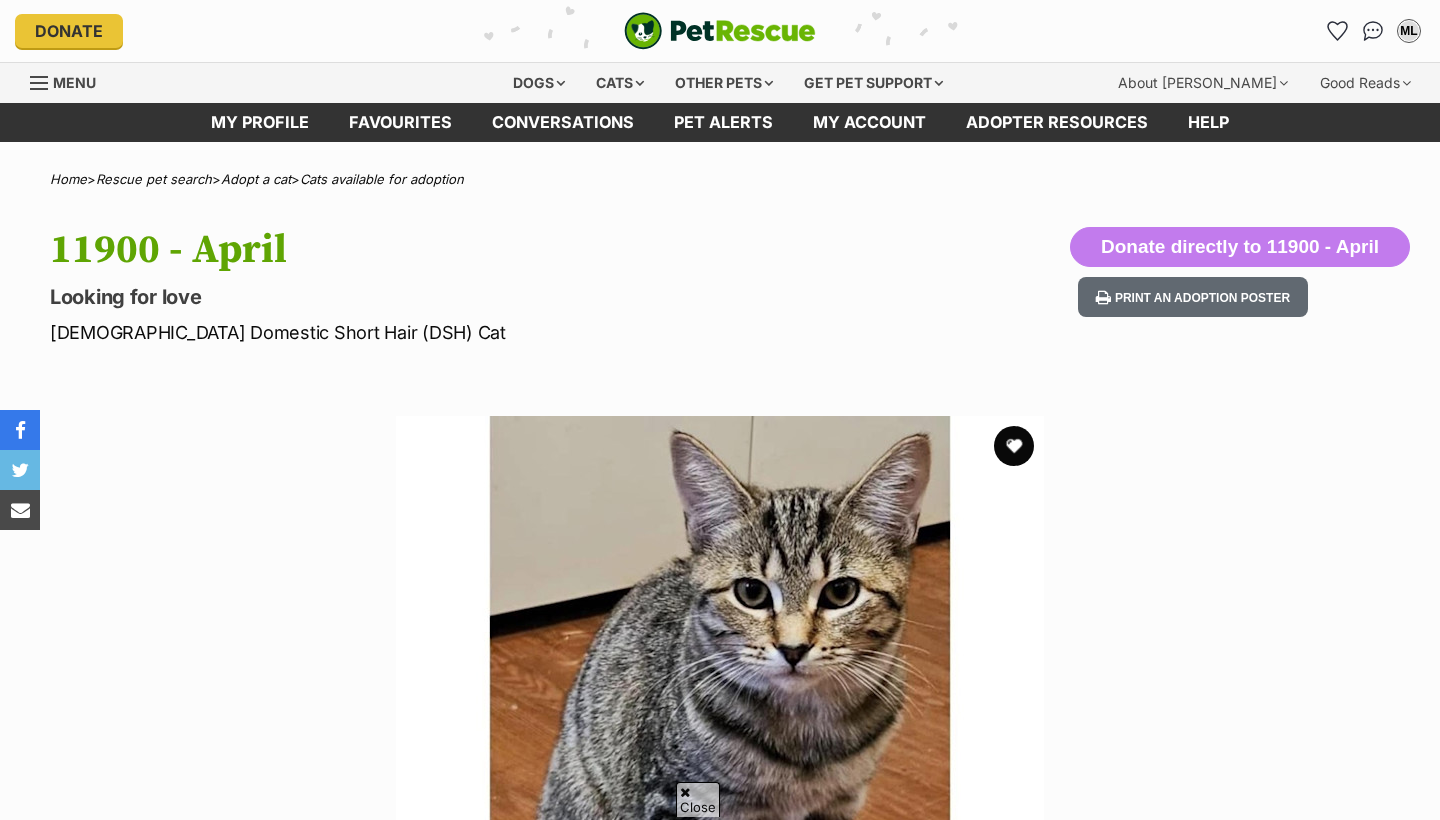 scroll, scrollTop: 1317, scrollLeft: 0, axis: vertical 